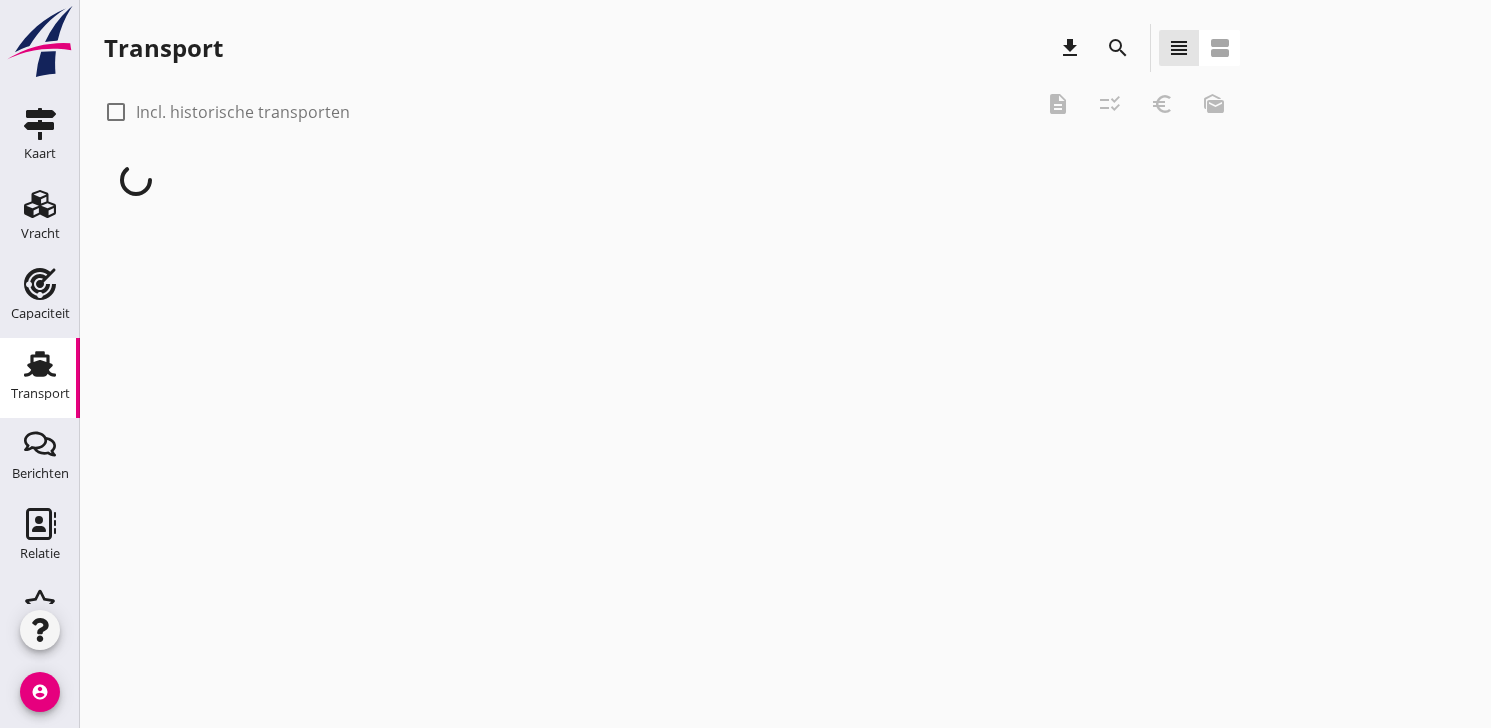 scroll, scrollTop: 0, scrollLeft: 0, axis: both 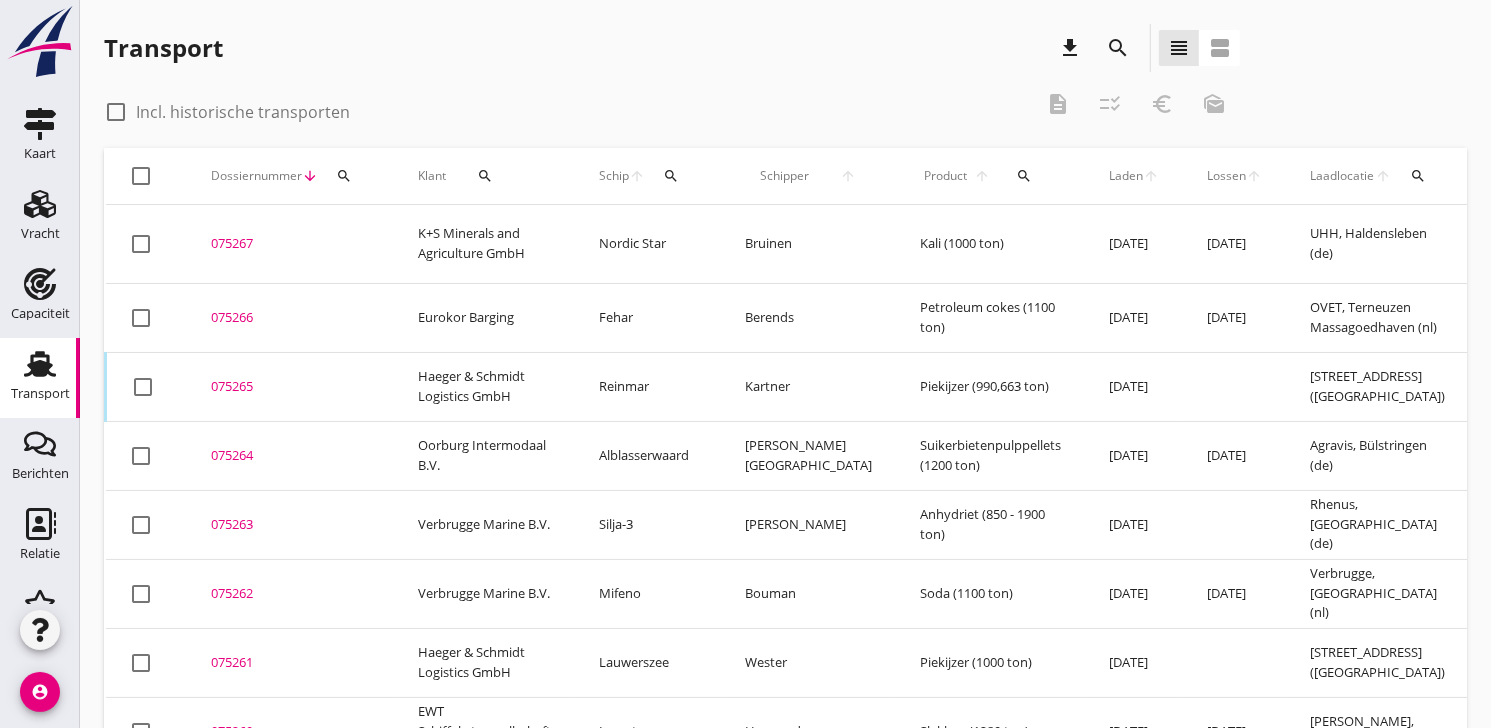 click on "search" at bounding box center (344, 176) 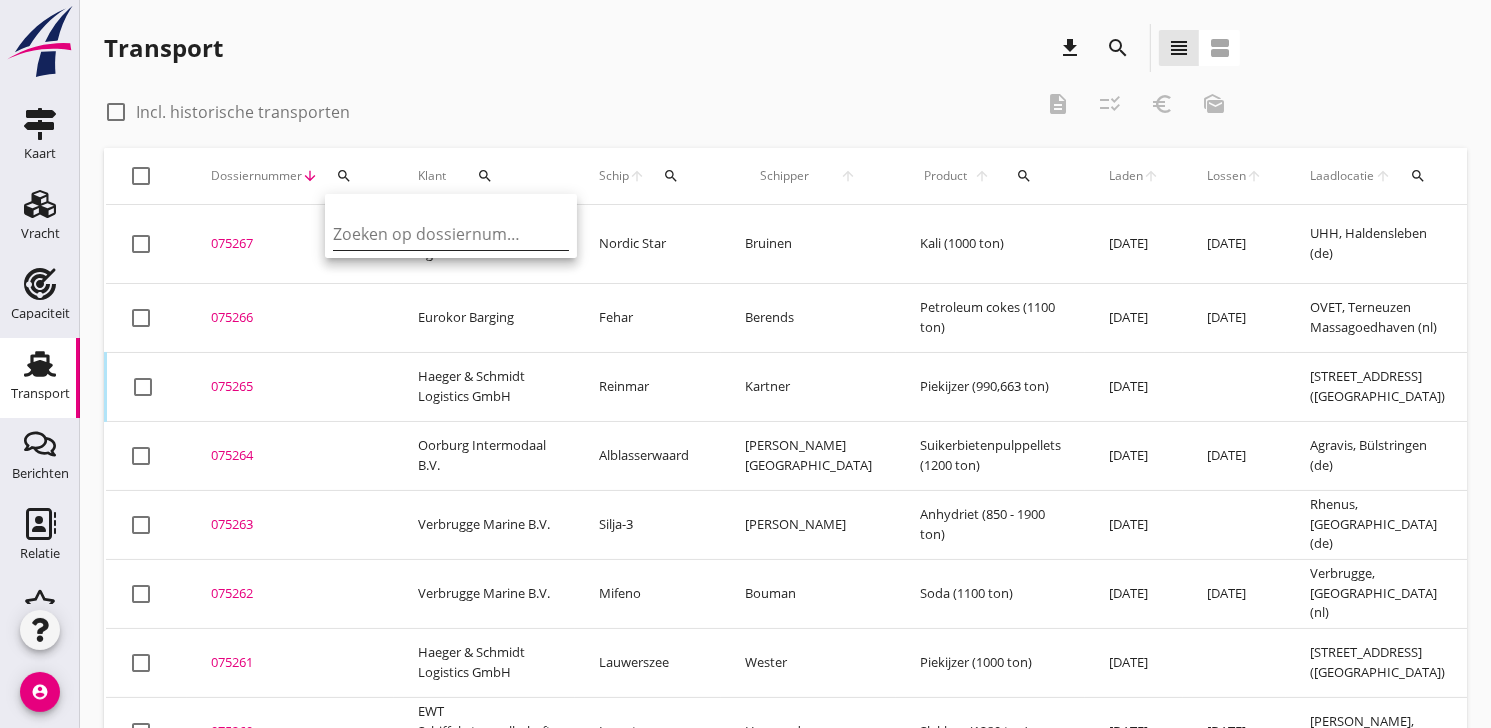 click at bounding box center (437, 234) 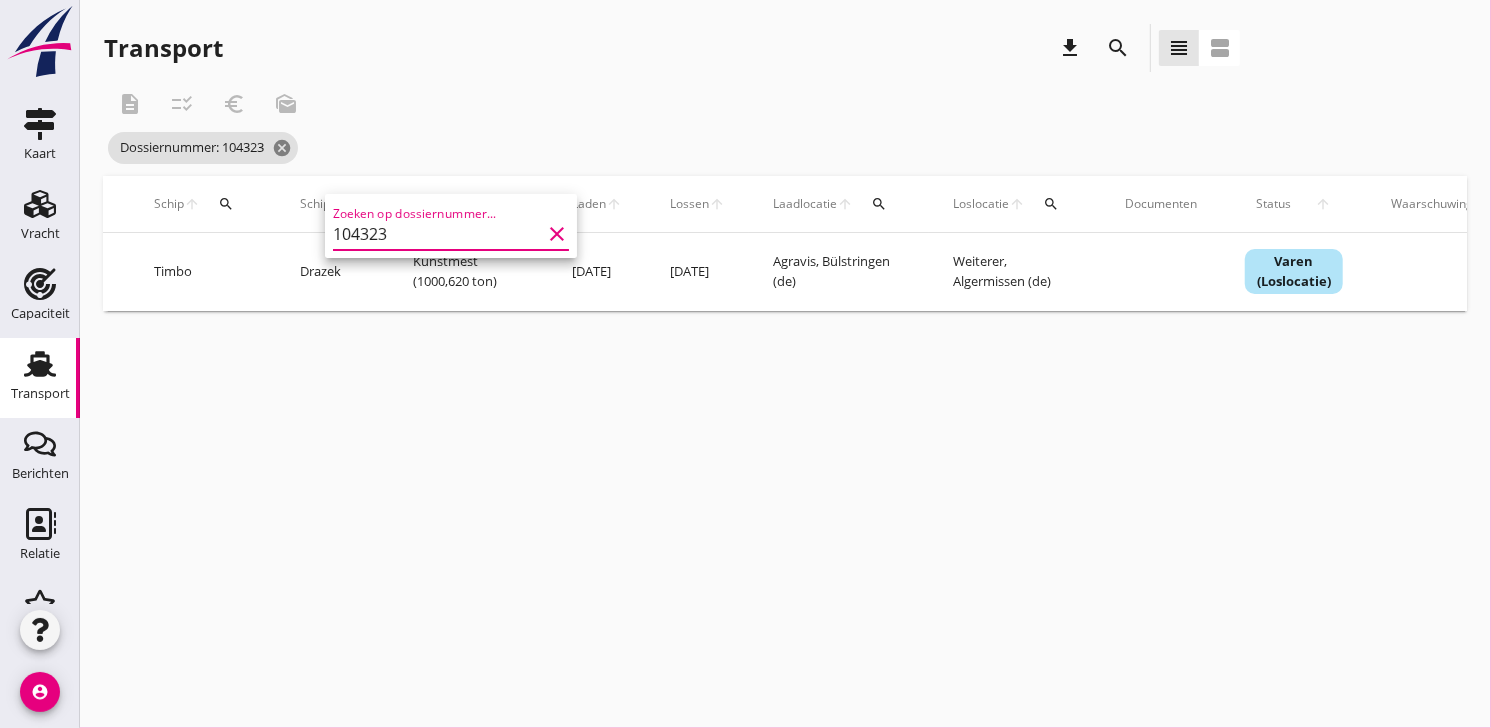 scroll, scrollTop: 0, scrollLeft: 542, axis: horizontal 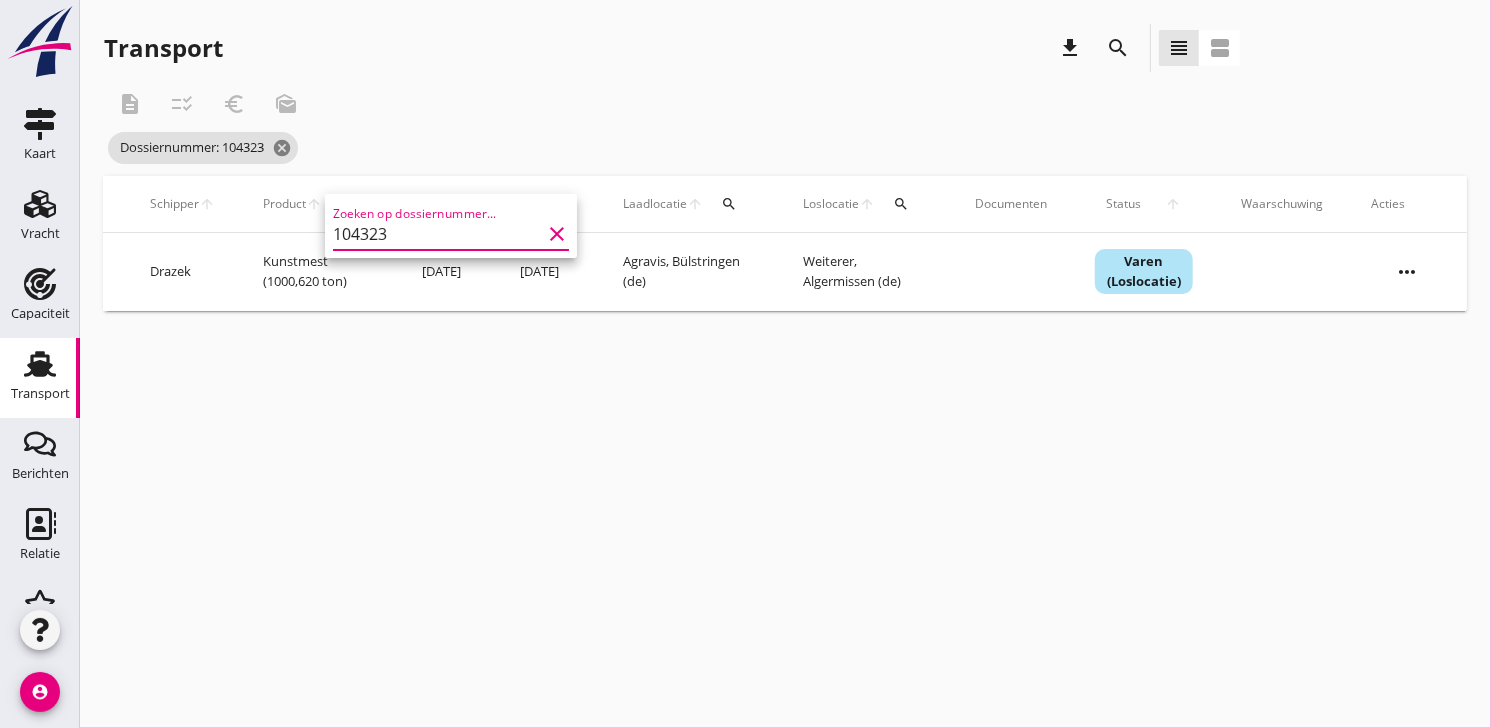 type on "104323" 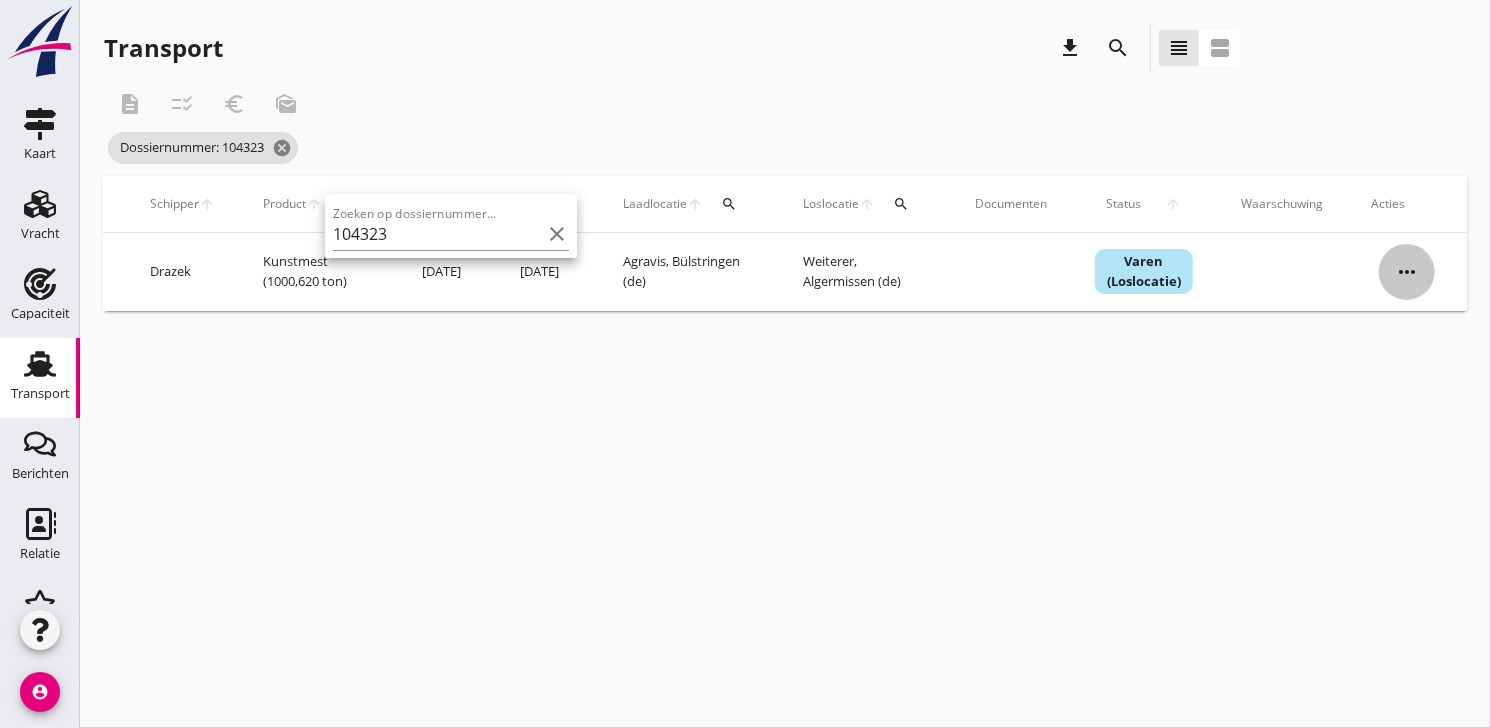click on "more_horiz" at bounding box center [1407, 272] 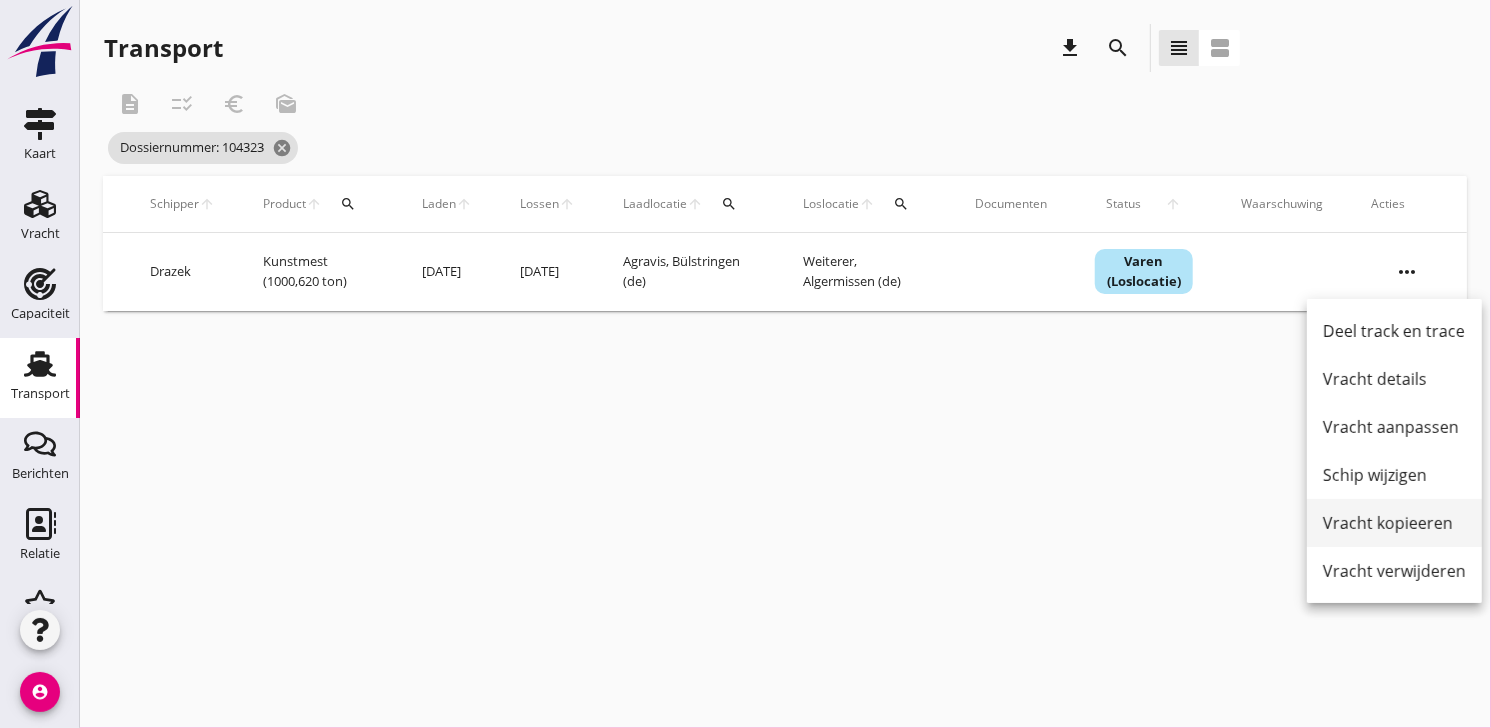 click on "Vracht kopieeren" at bounding box center [1394, 523] 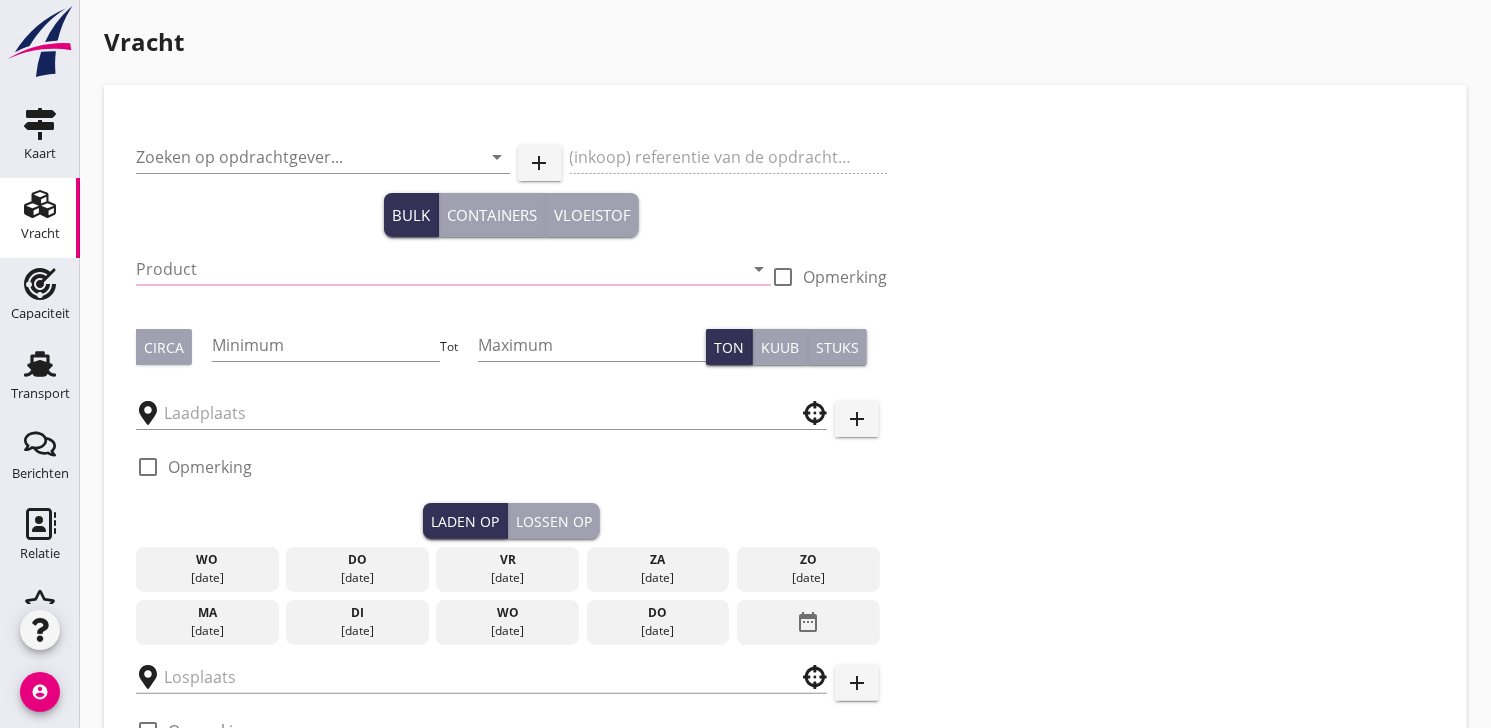 type on "Evropska Vodni Doprava - Sped., s.r.o." 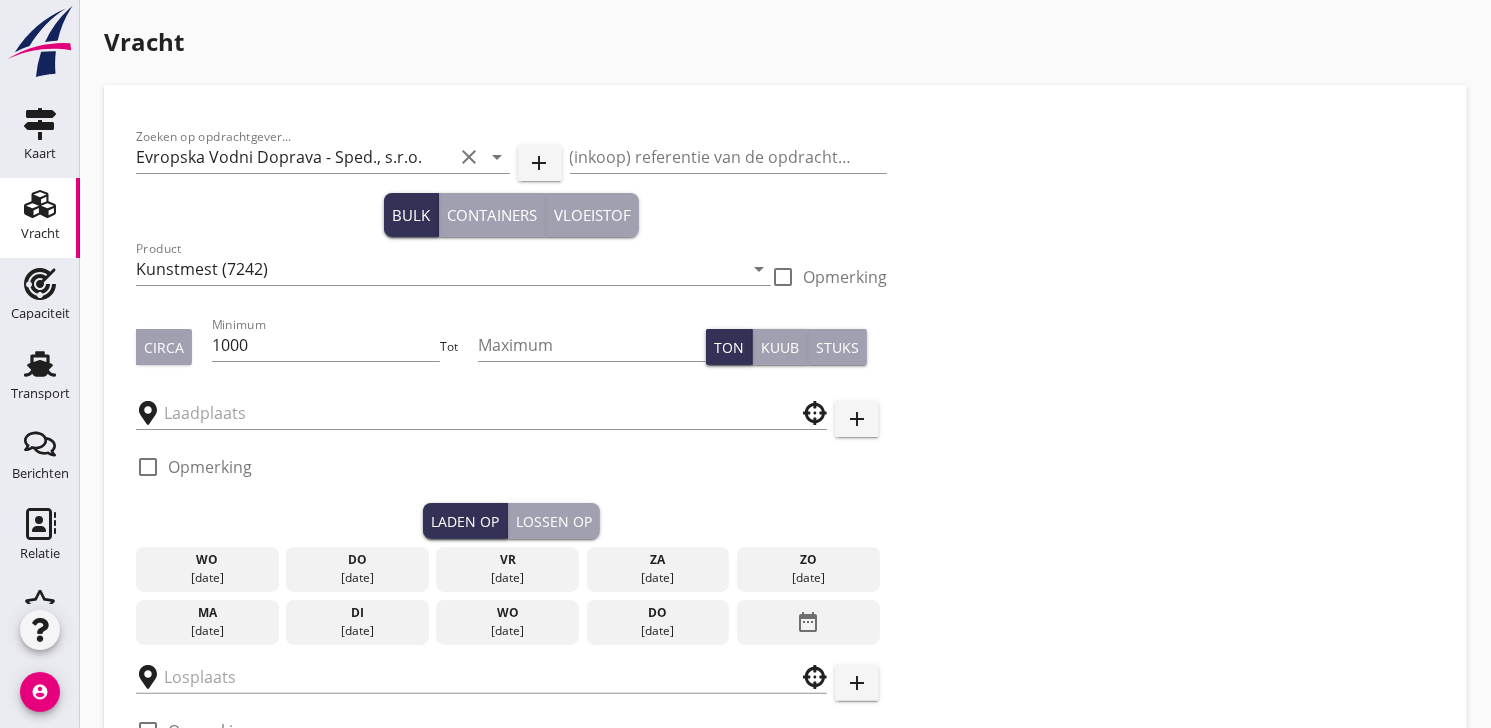 type on "Agravis" 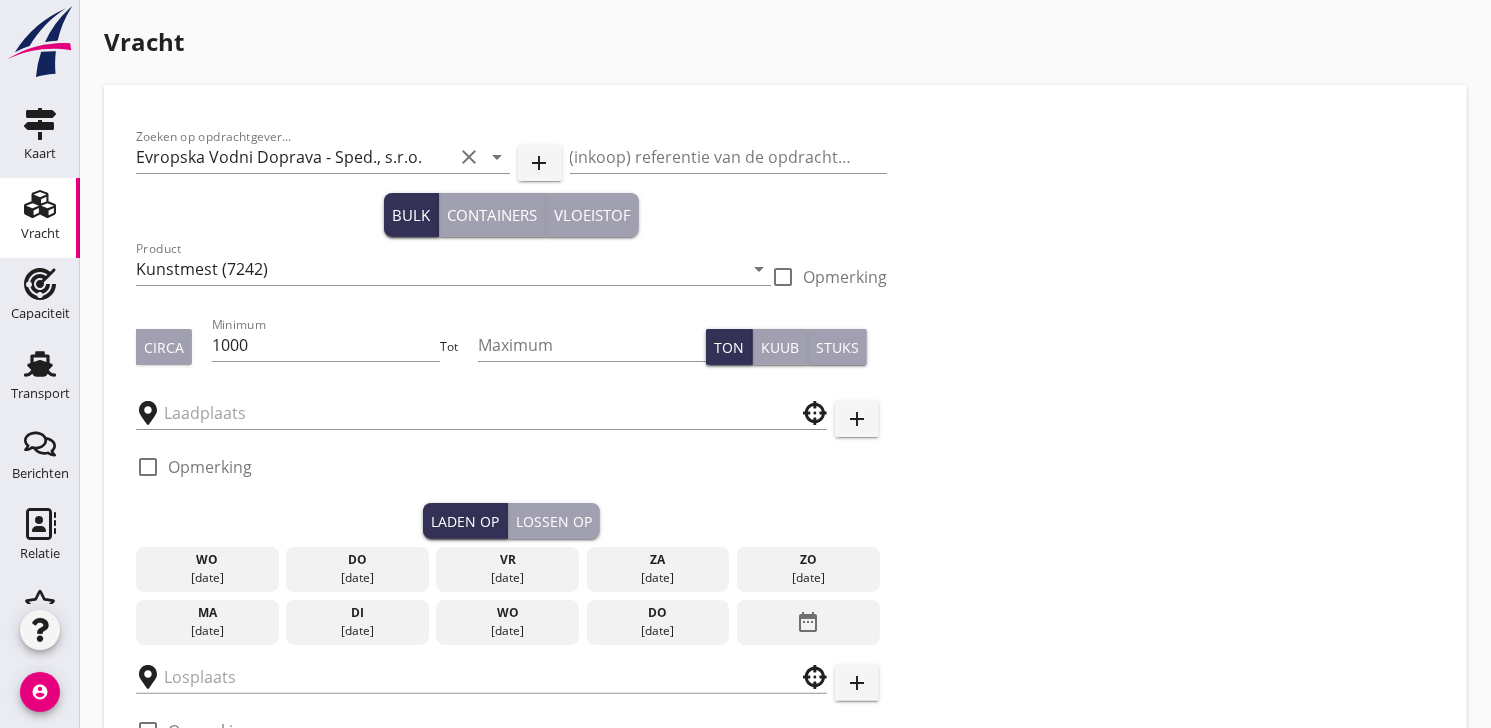 type on "Weiterer" 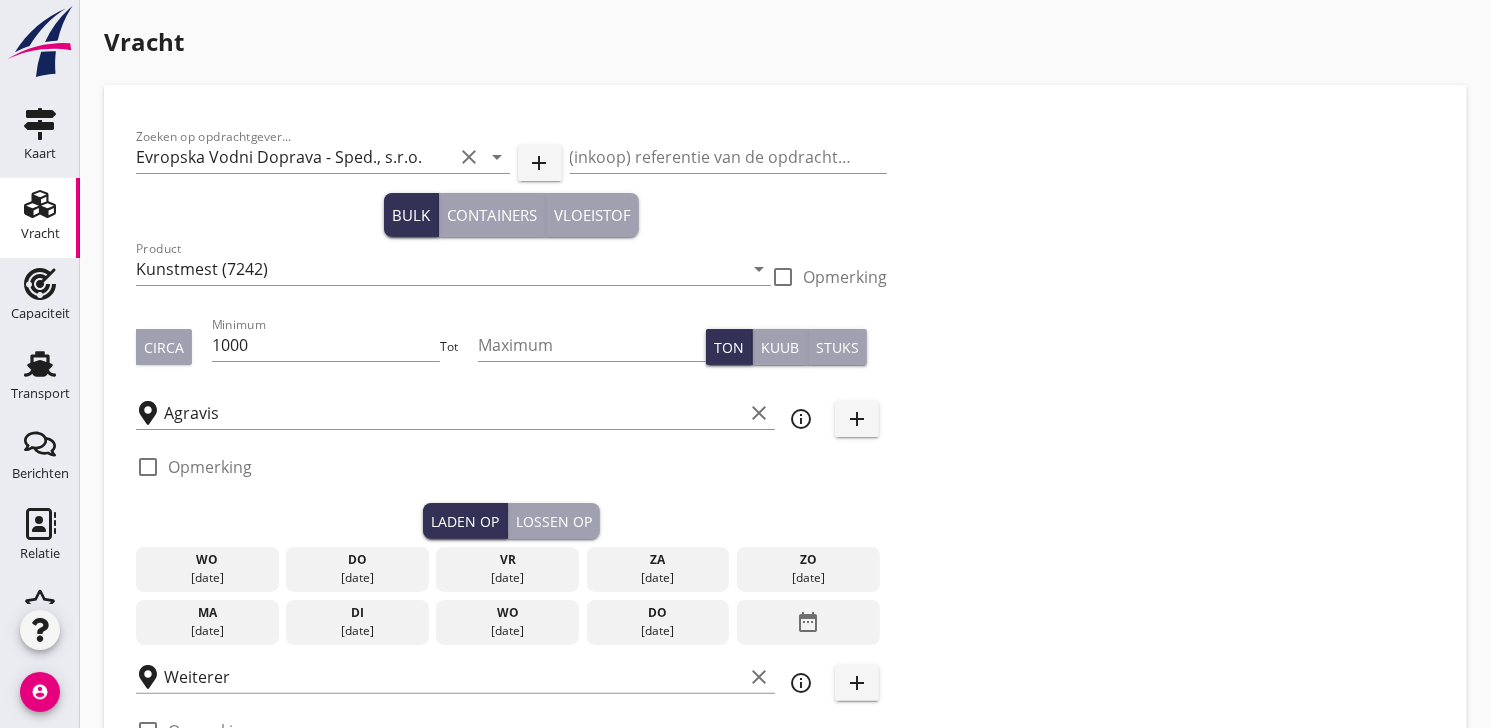 type on "6.5" 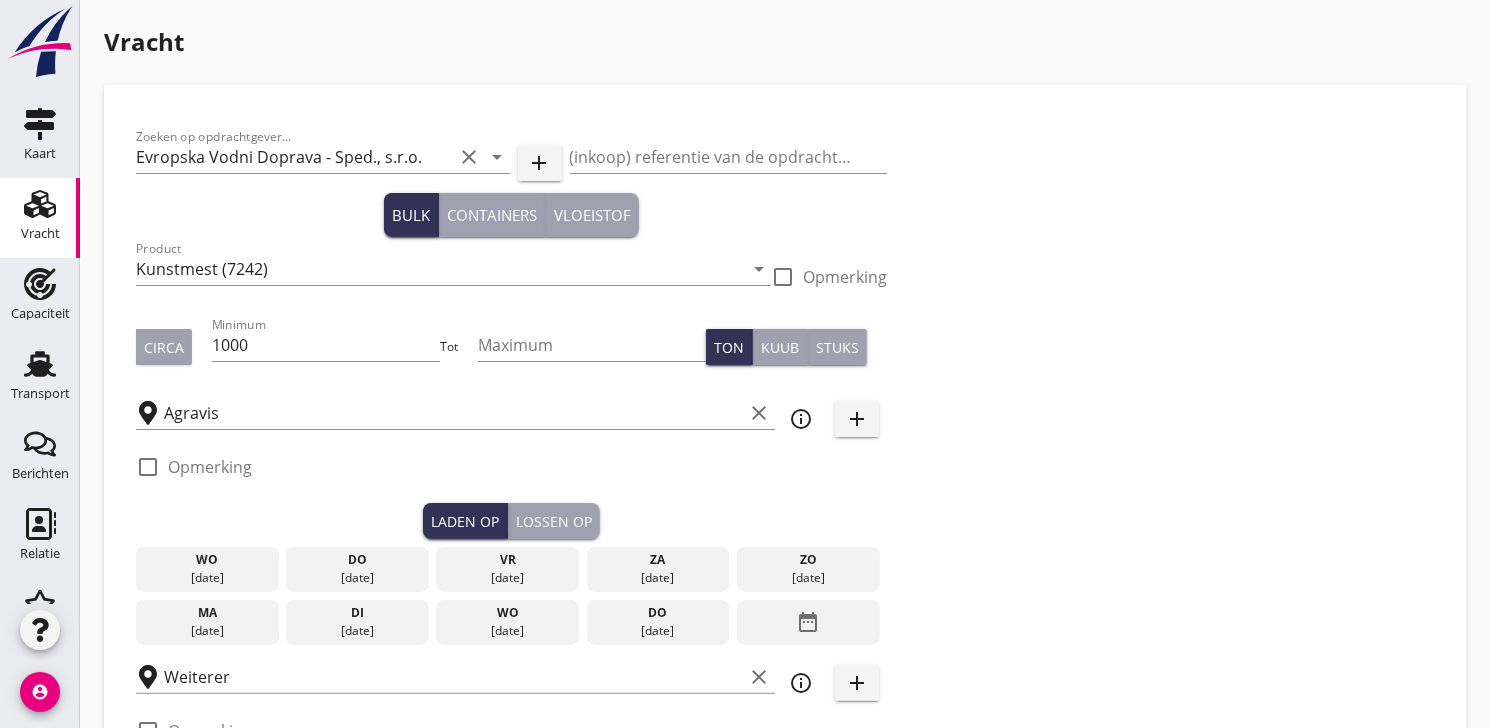 radio on "false" 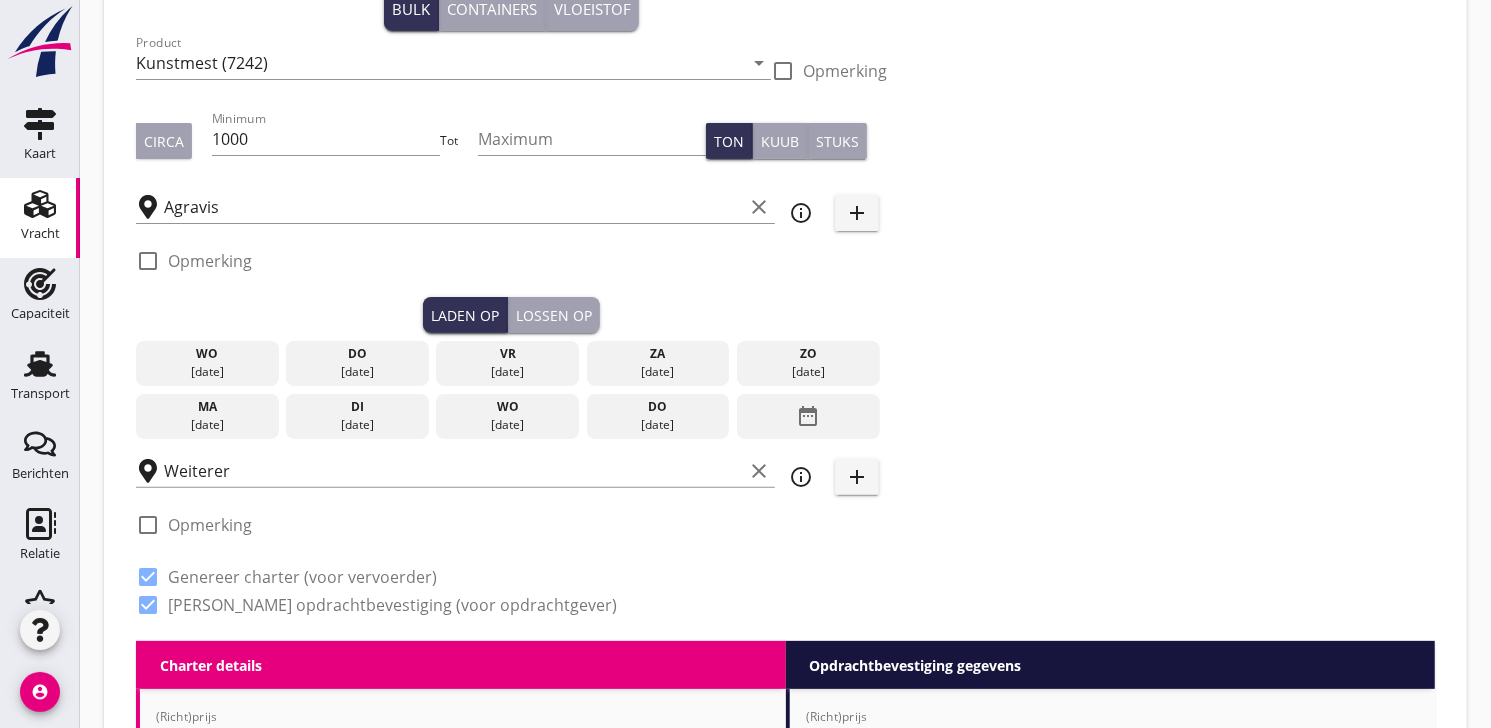 scroll, scrollTop: 333, scrollLeft: 0, axis: vertical 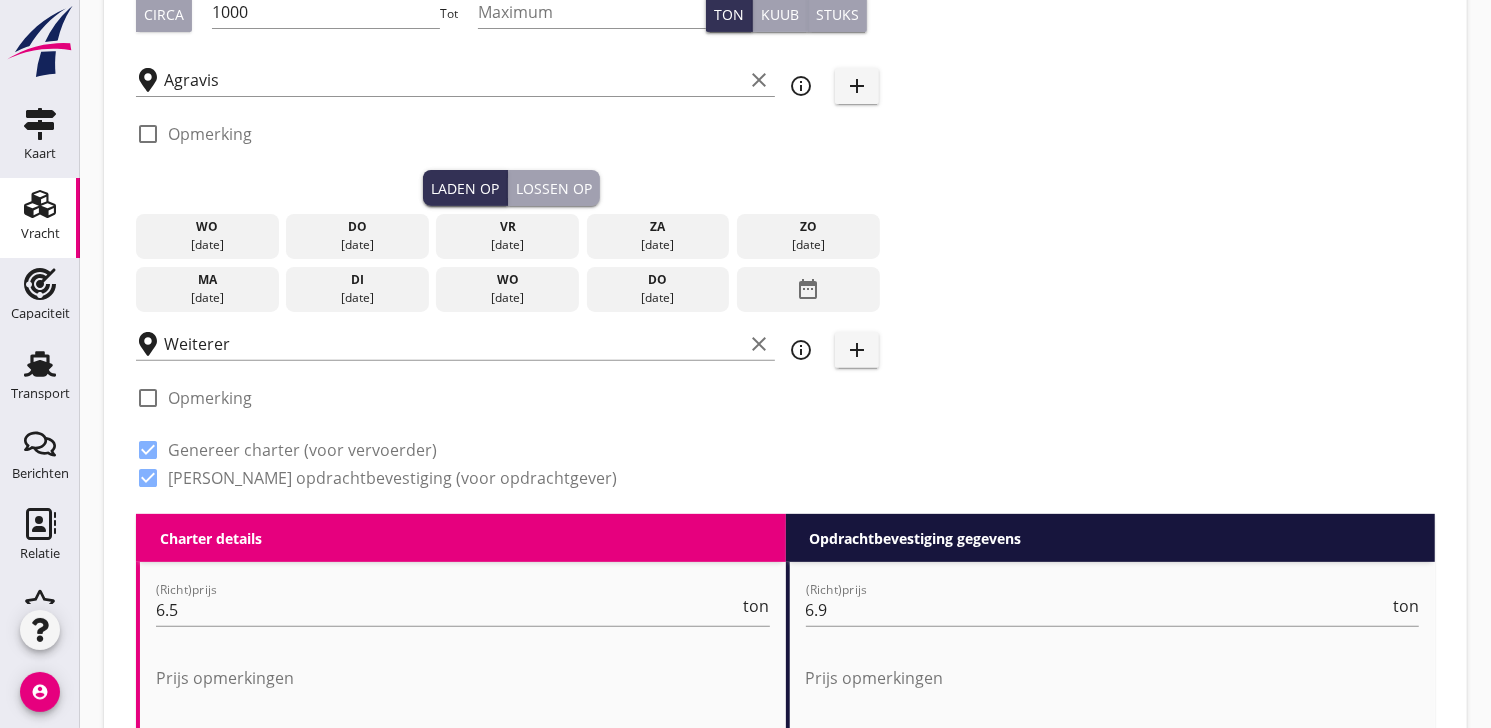 click on "[DATE]" at bounding box center [207, 298] 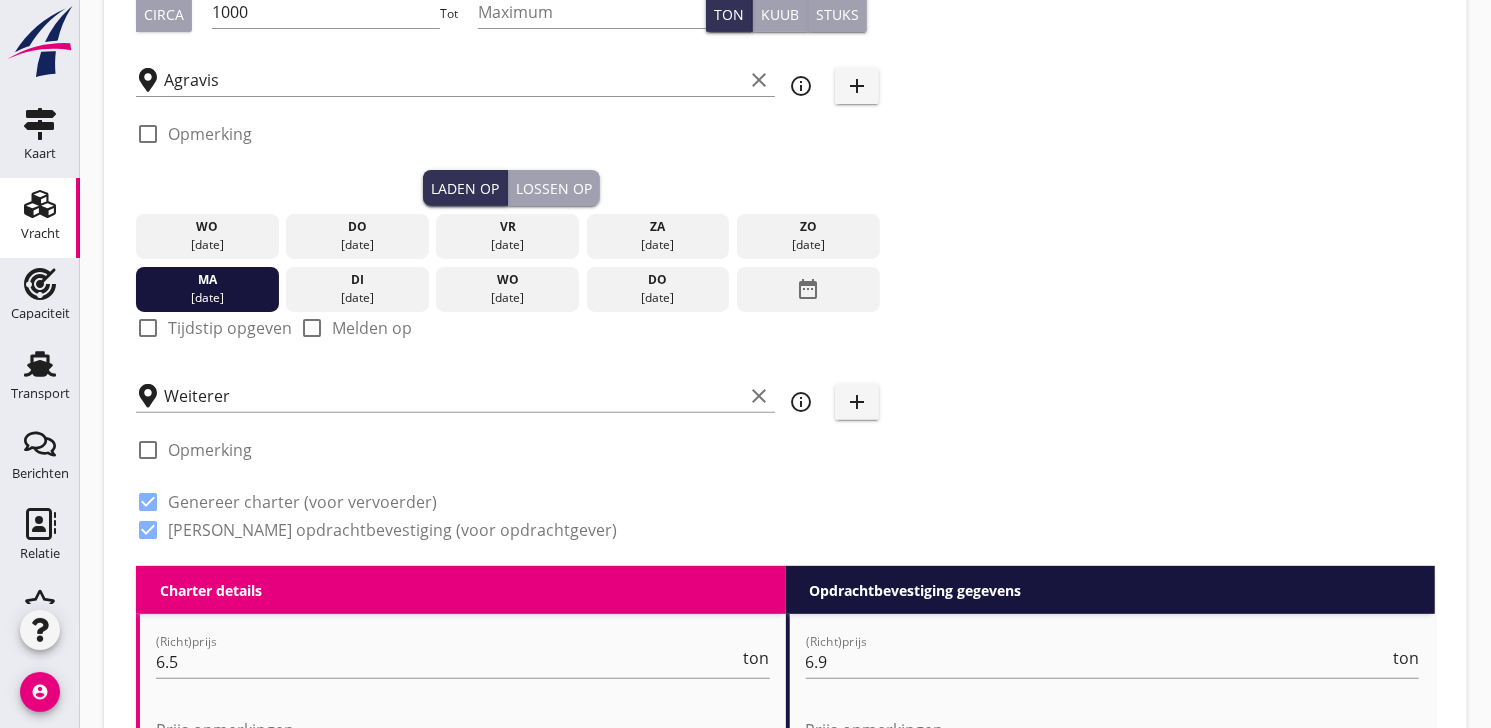 click at bounding box center [148, 328] 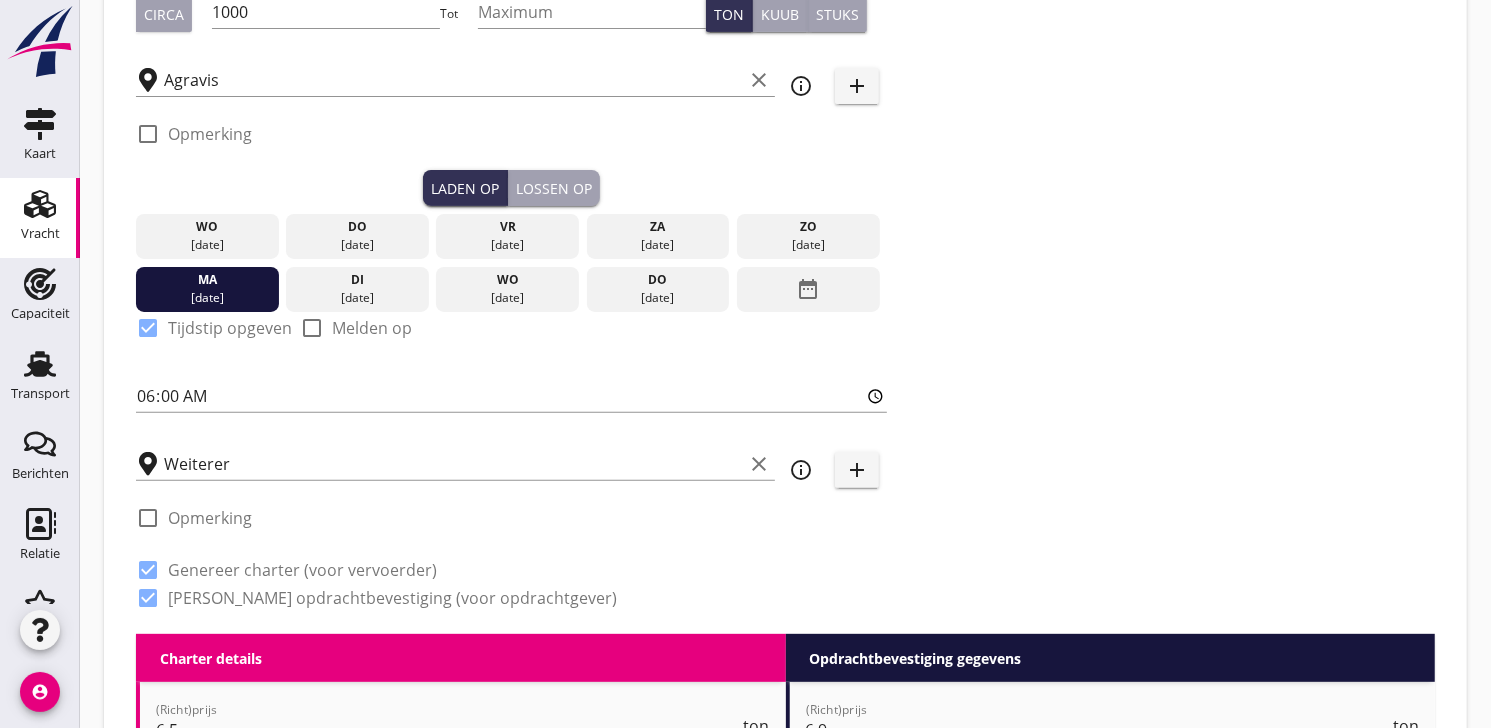 click on "Lossen op" at bounding box center (554, 188) 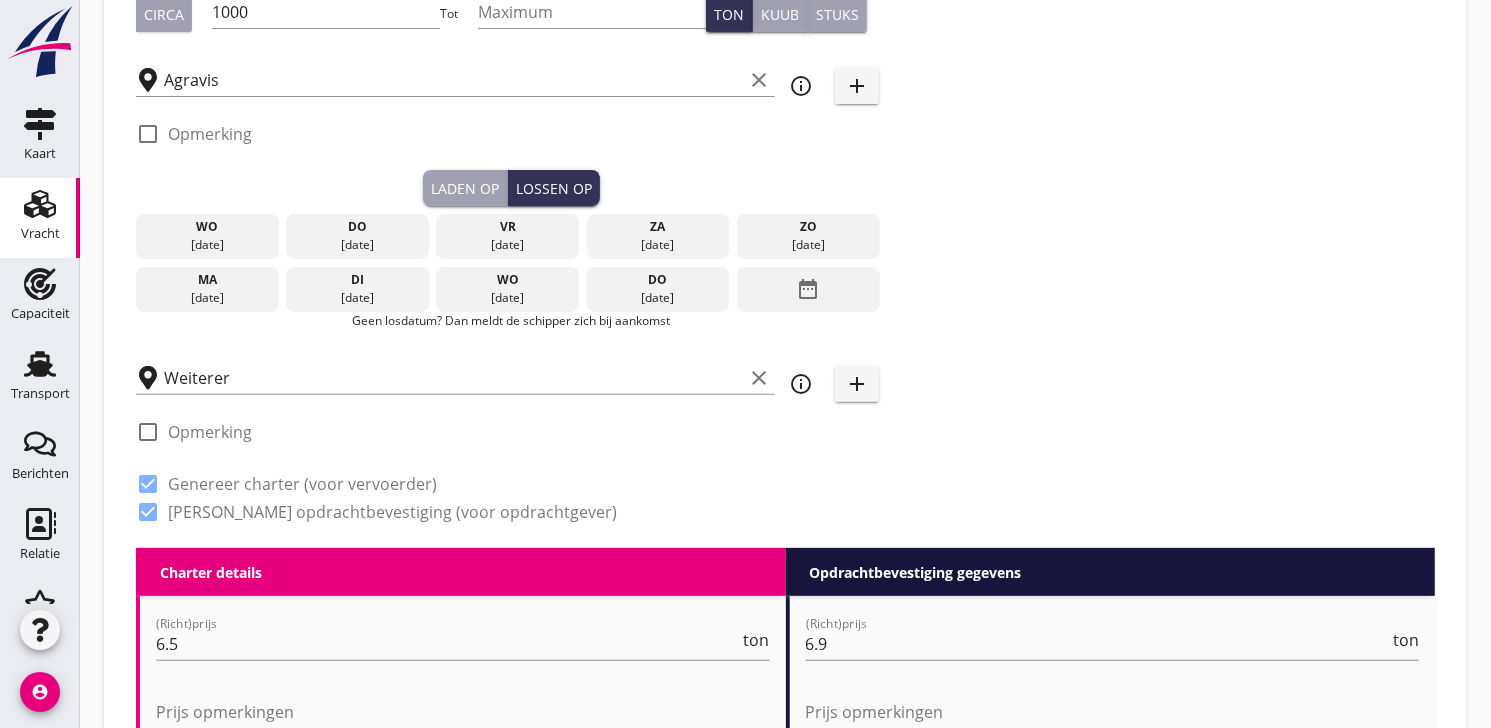 click on "[DATE]" at bounding box center (507, 298) 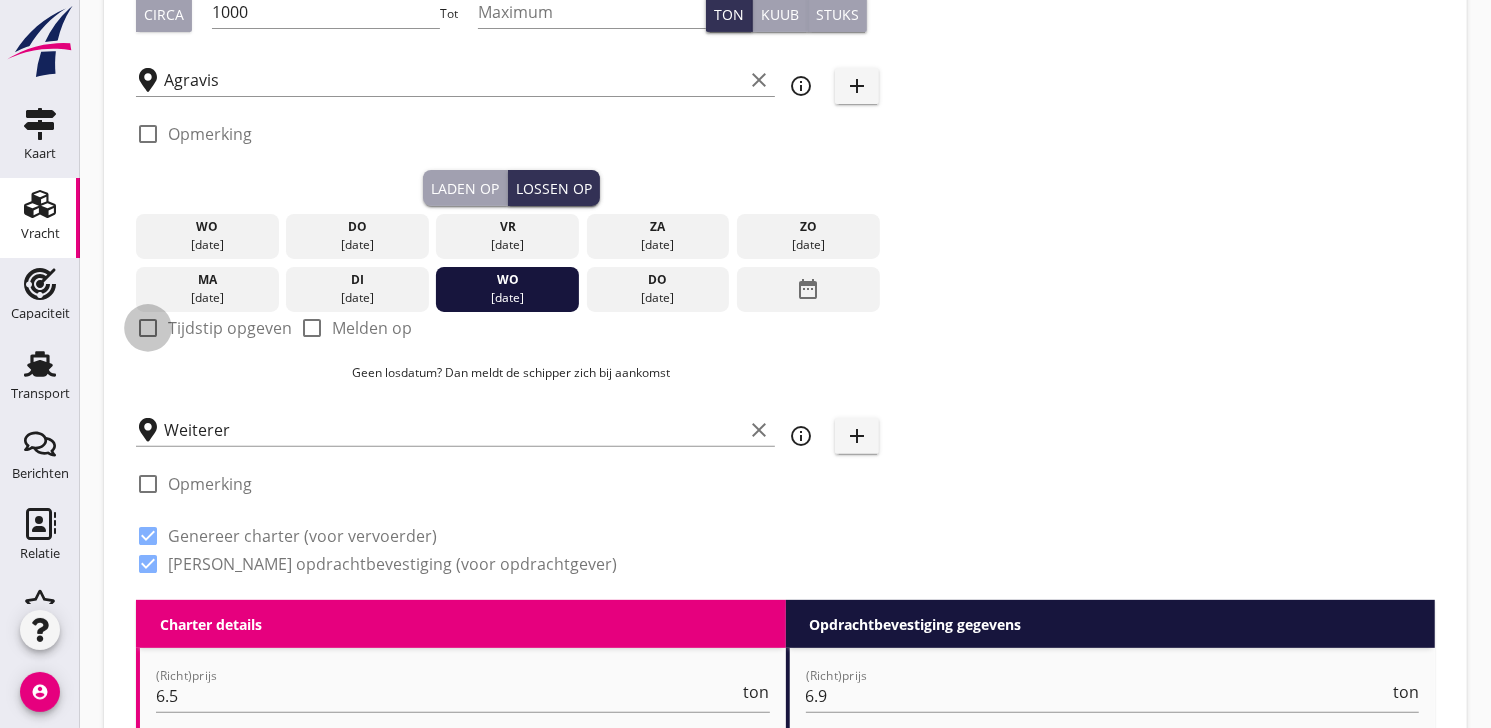 click at bounding box center [148, 328] 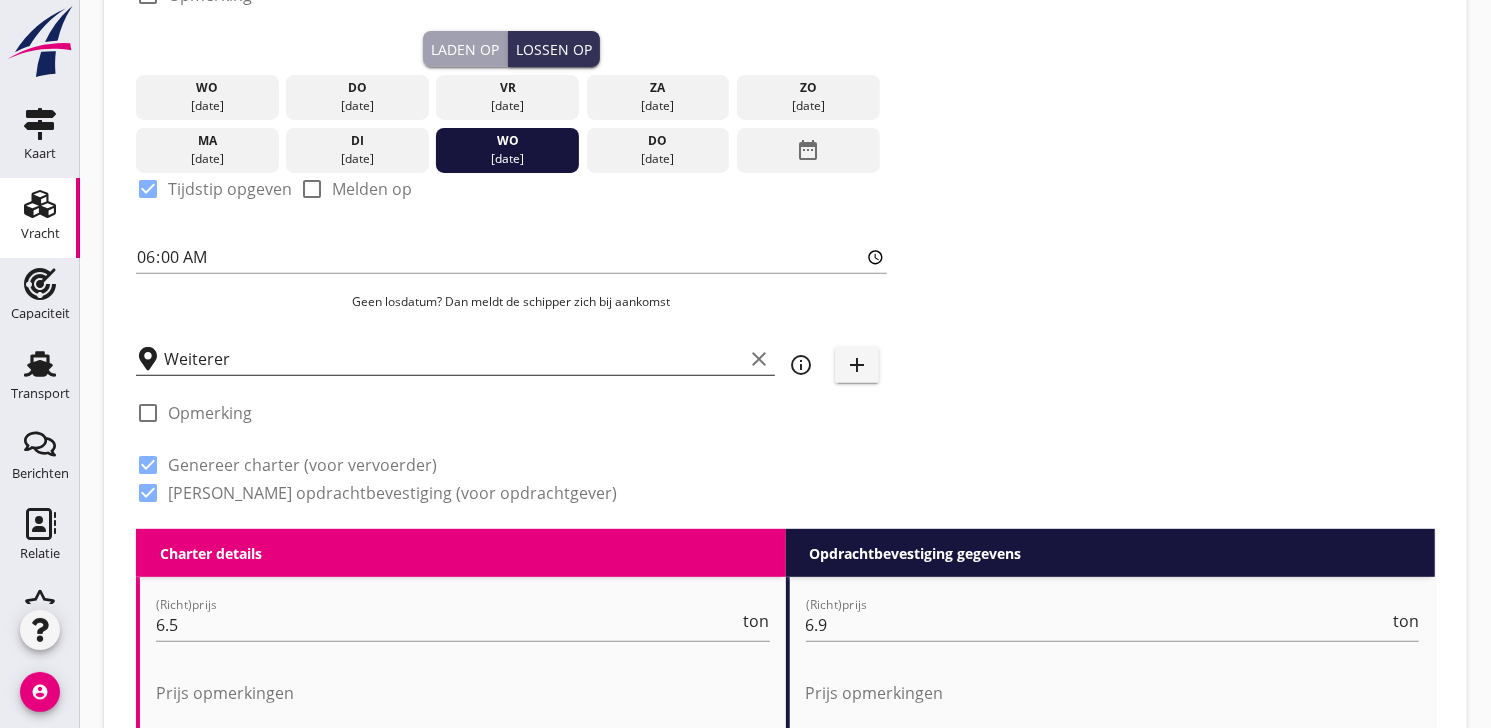 scroll, scrollTop: 666, scrollLeft: 0, axis: vertical 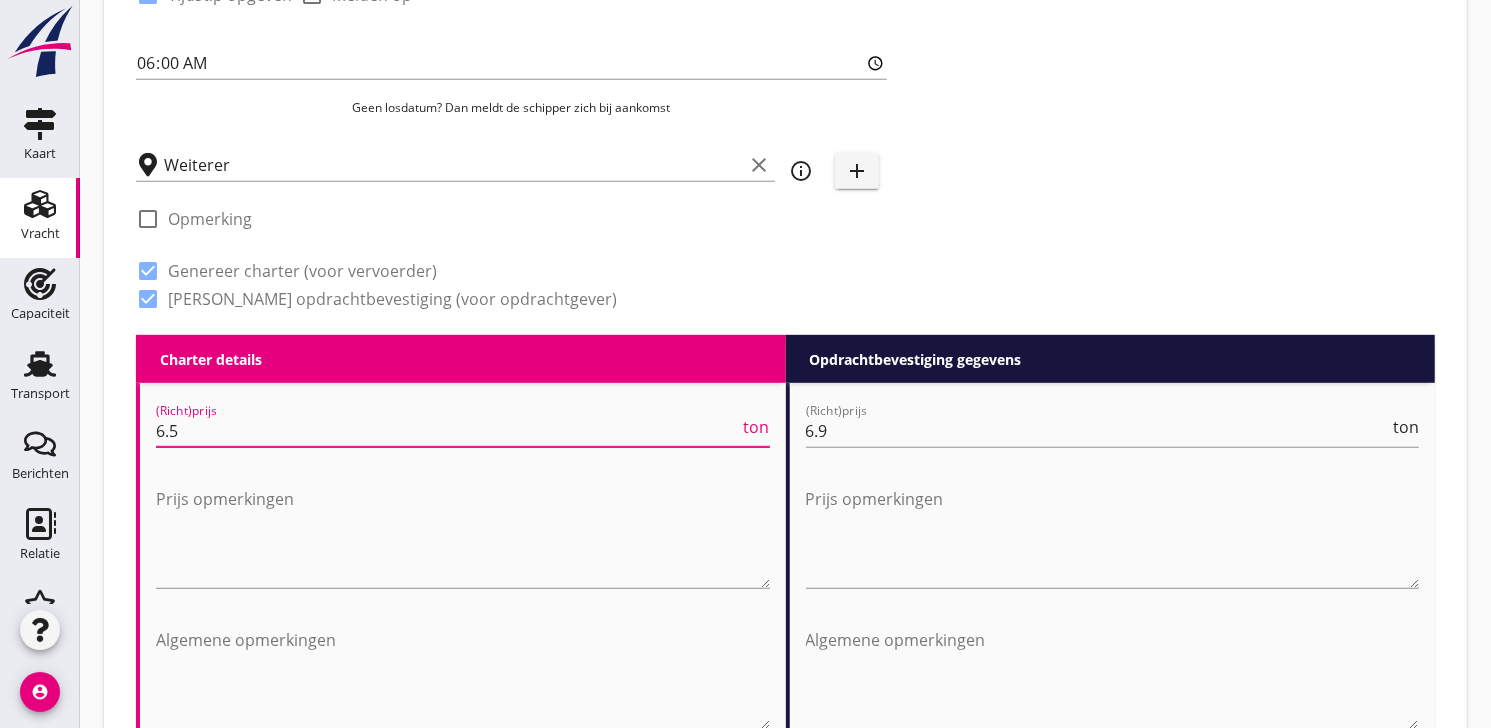 drag, startPoint x: 180, startPoint y: 428, endPoint x: 132, endPoint y: 428, distance: 48 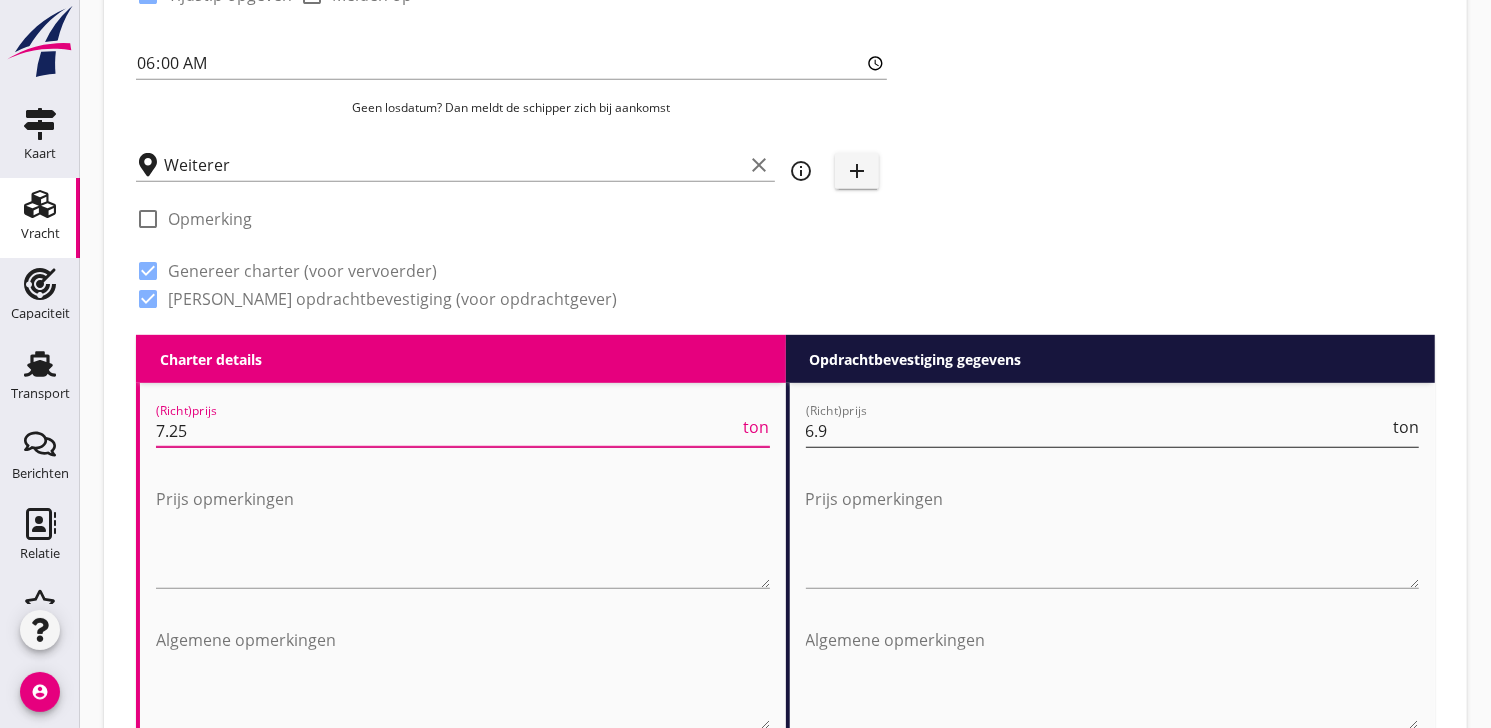 type on "7.25" 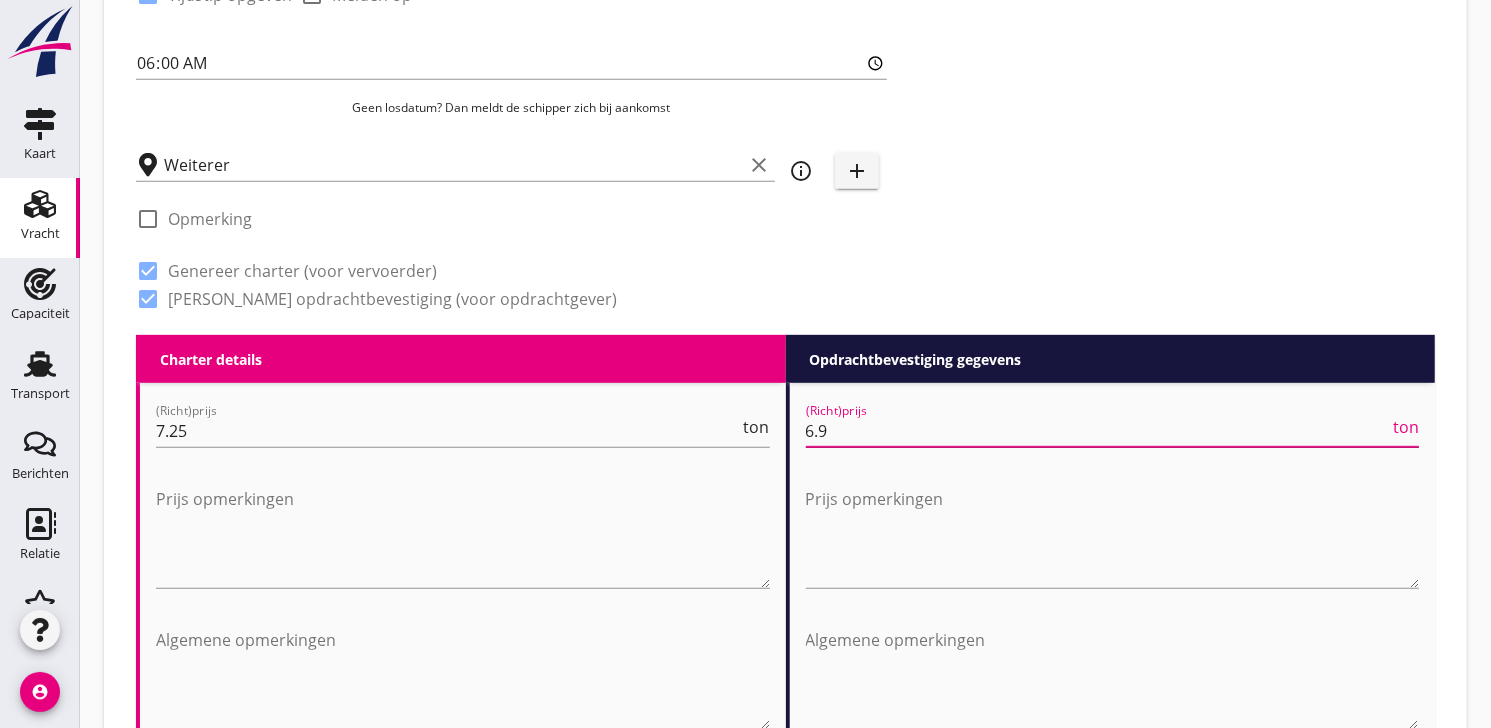 type on "6" 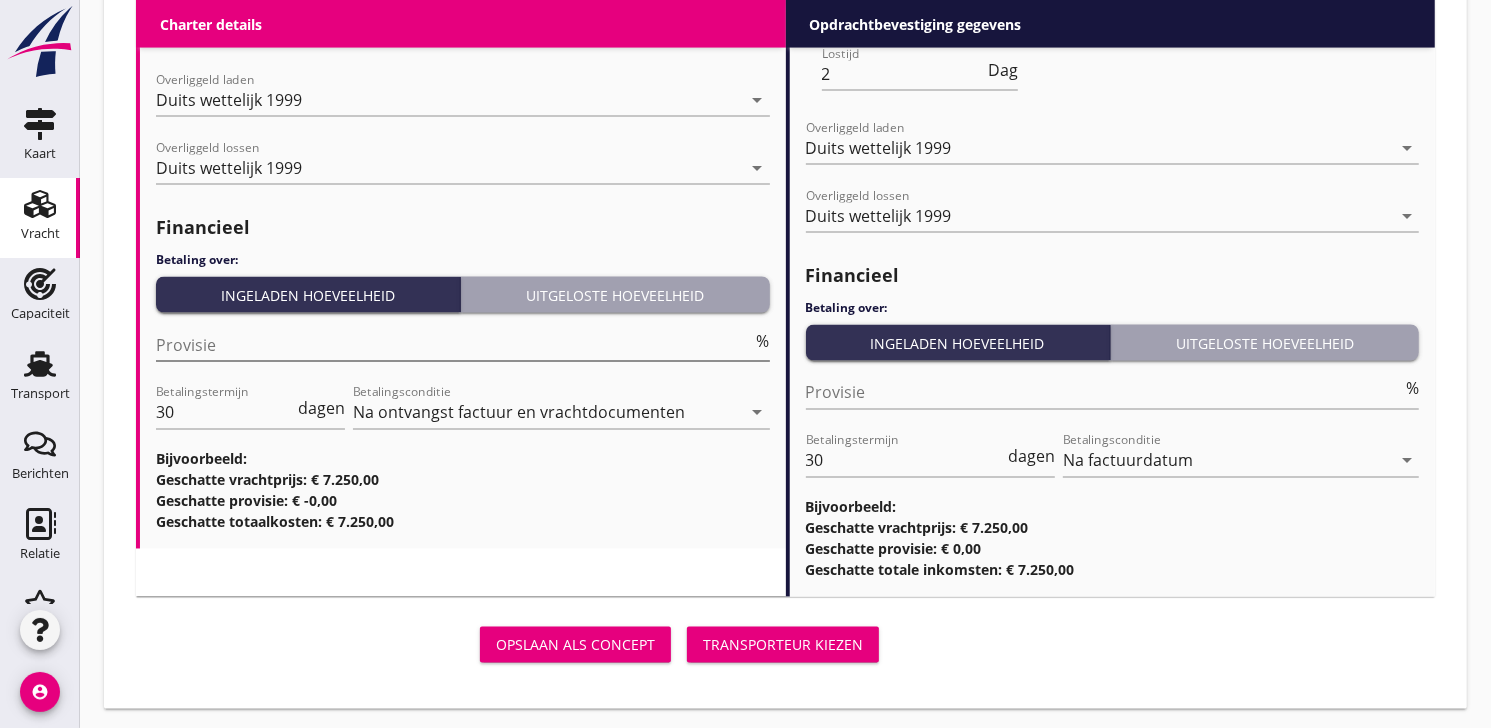 scroll, scrollTop: 2379, scrollLeft: 0, axis: vertical 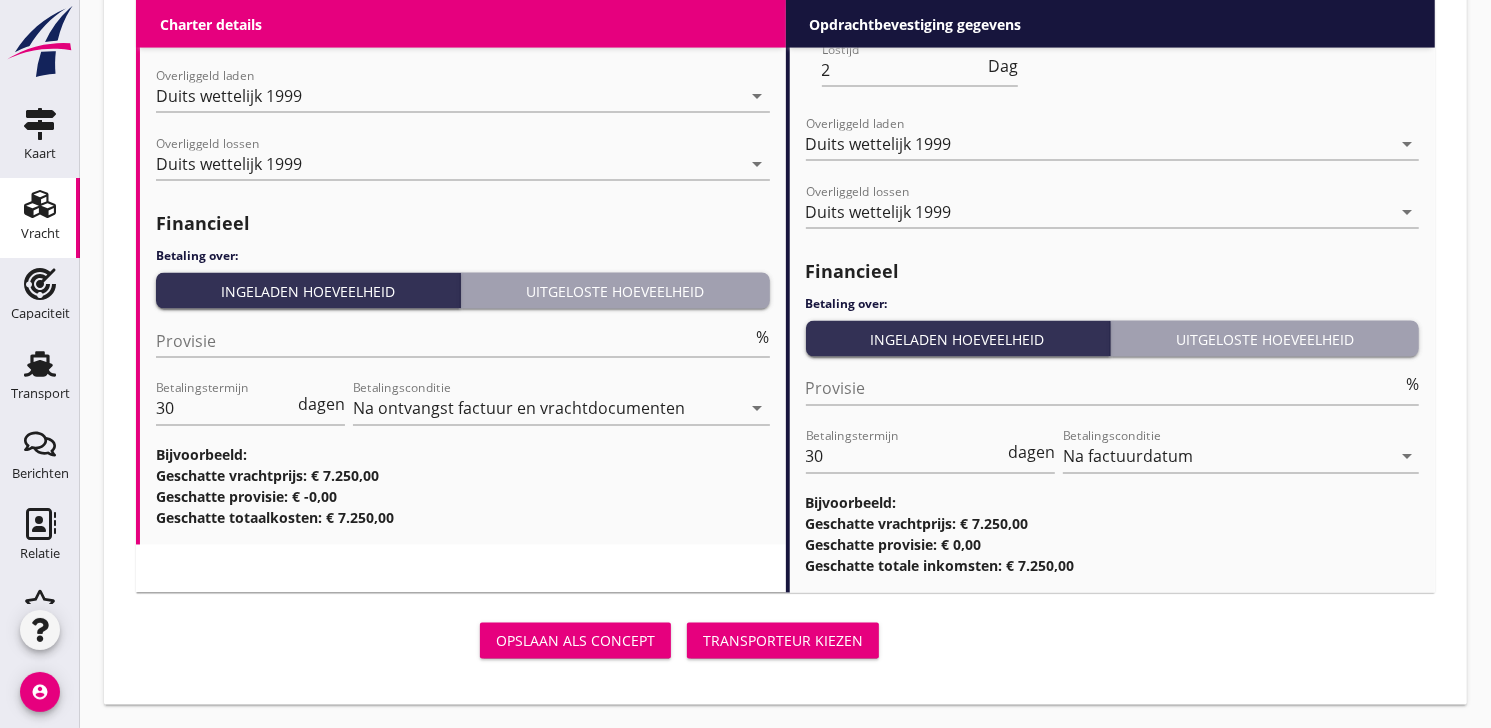 type on "7.25" 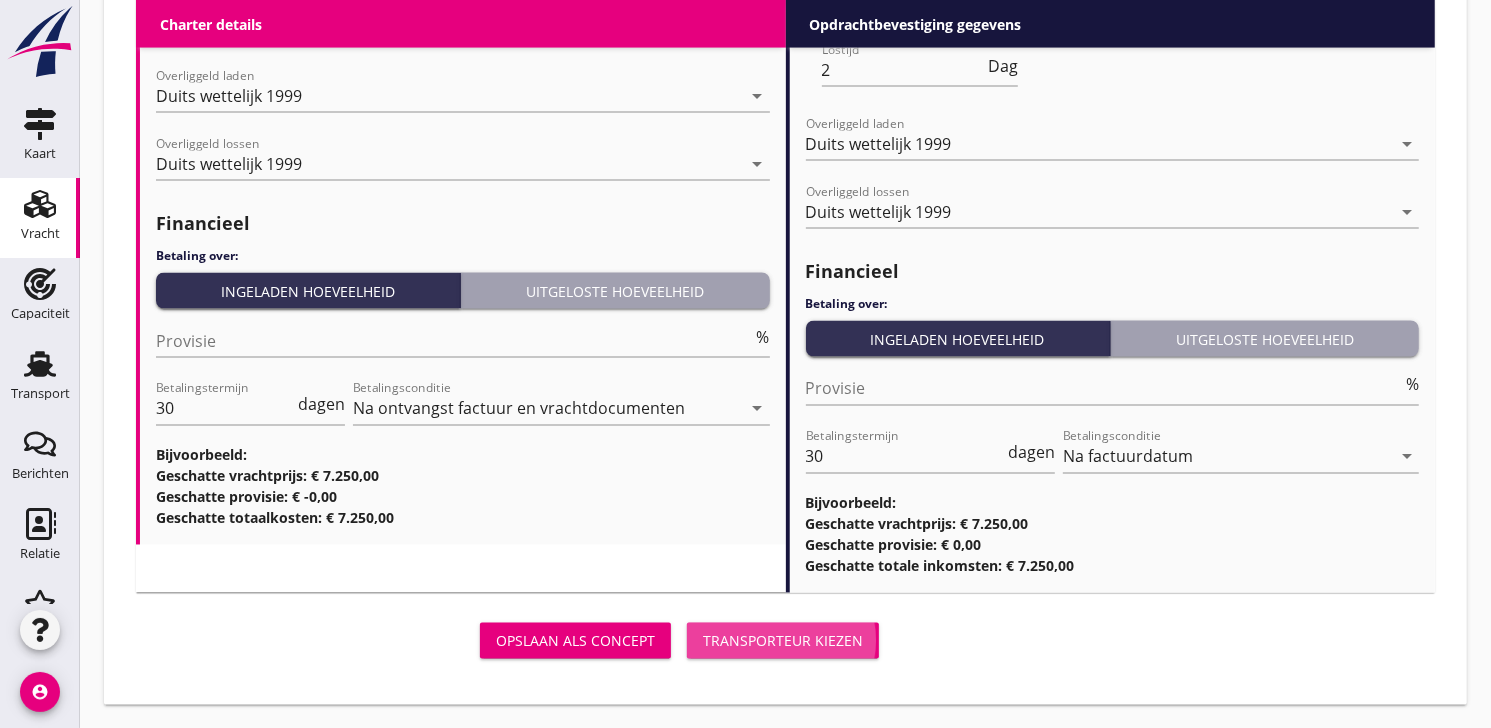 click on "Transporteur kiezen" at bounding box center (783, 641) 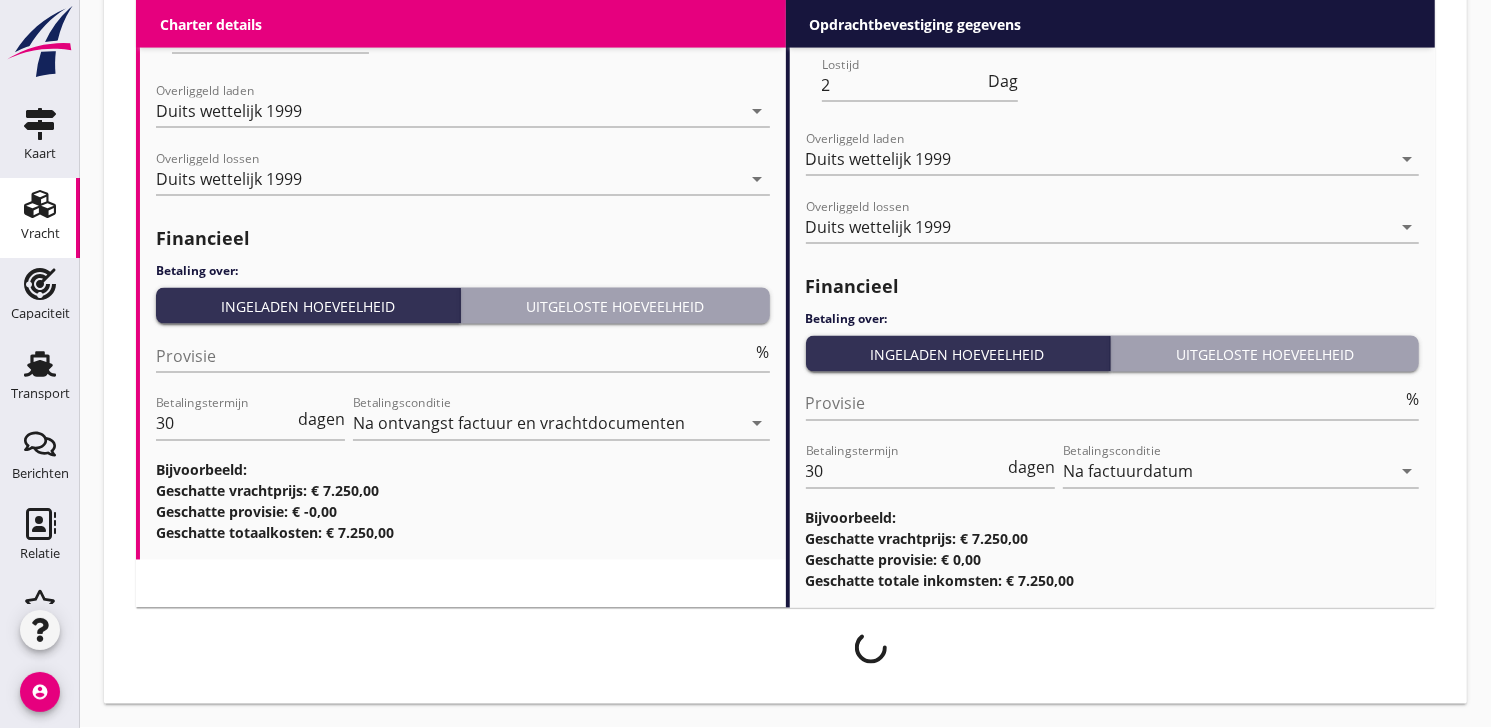 scroll, scrollTop: 2363, scrollLeft: 0, axis: vertical 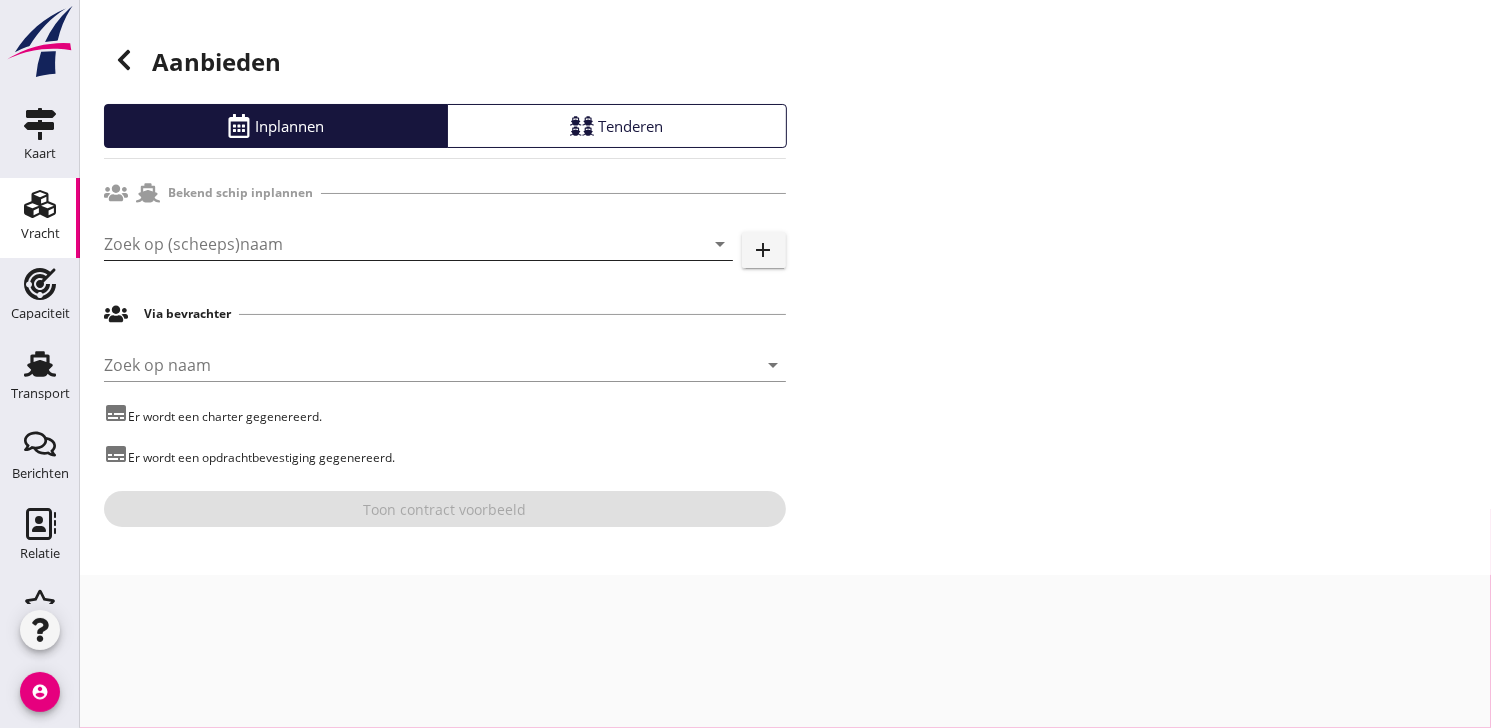 click at bounding box center (390, 244) 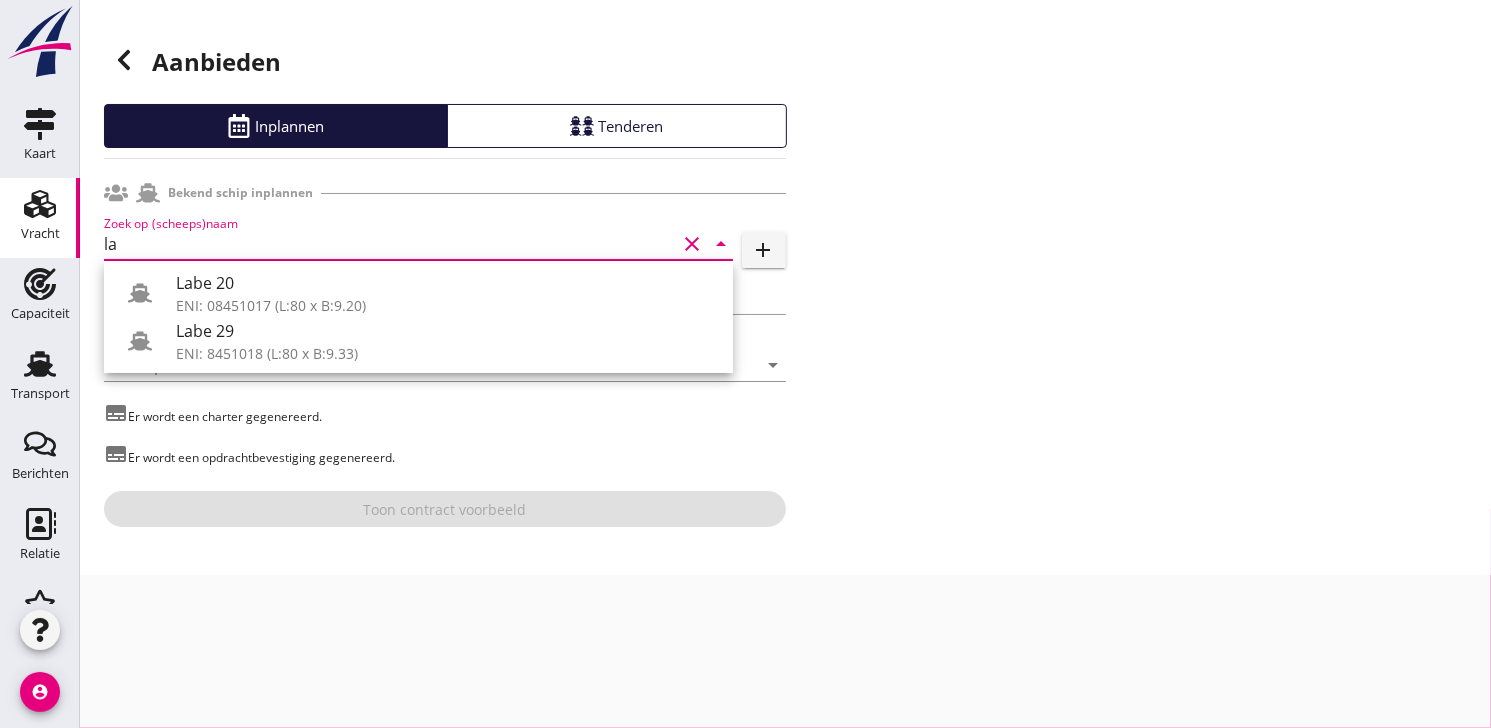 type on "l" 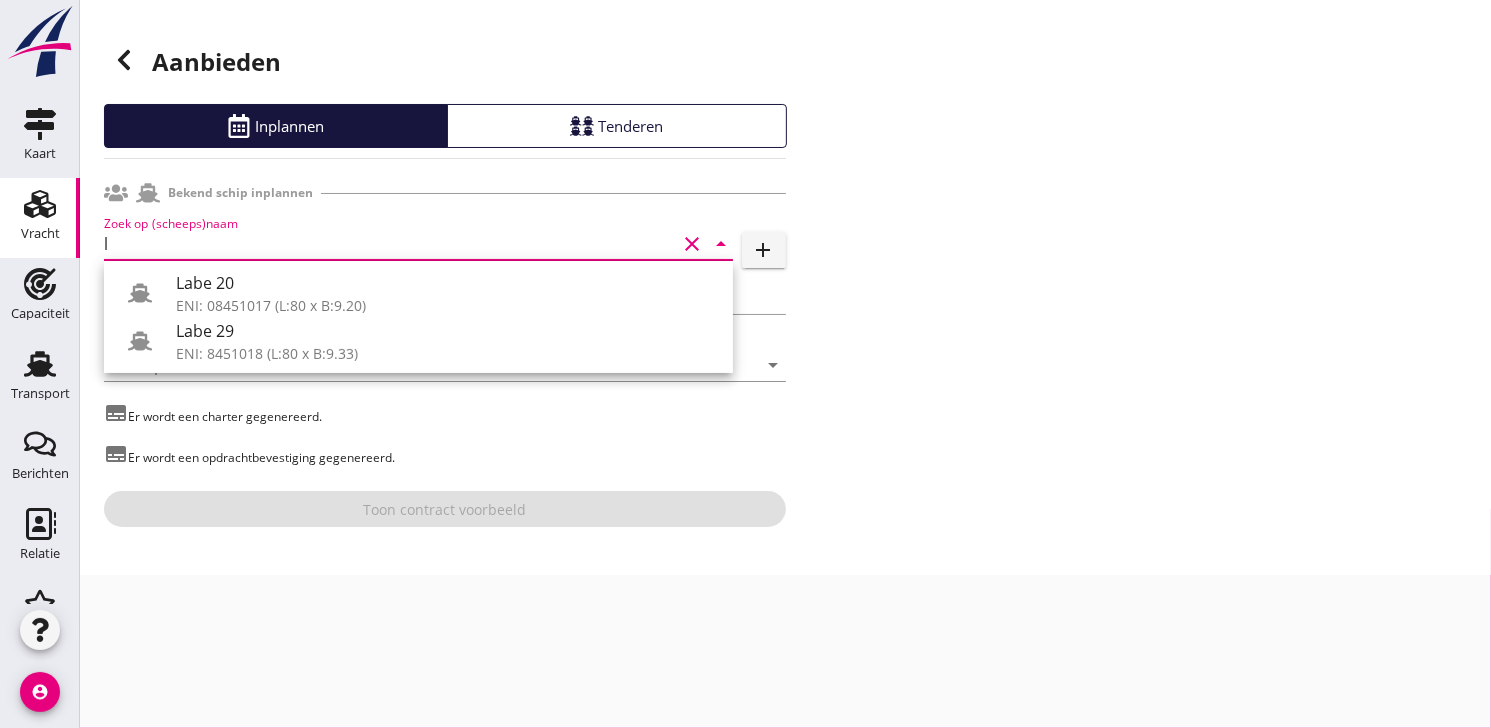 type 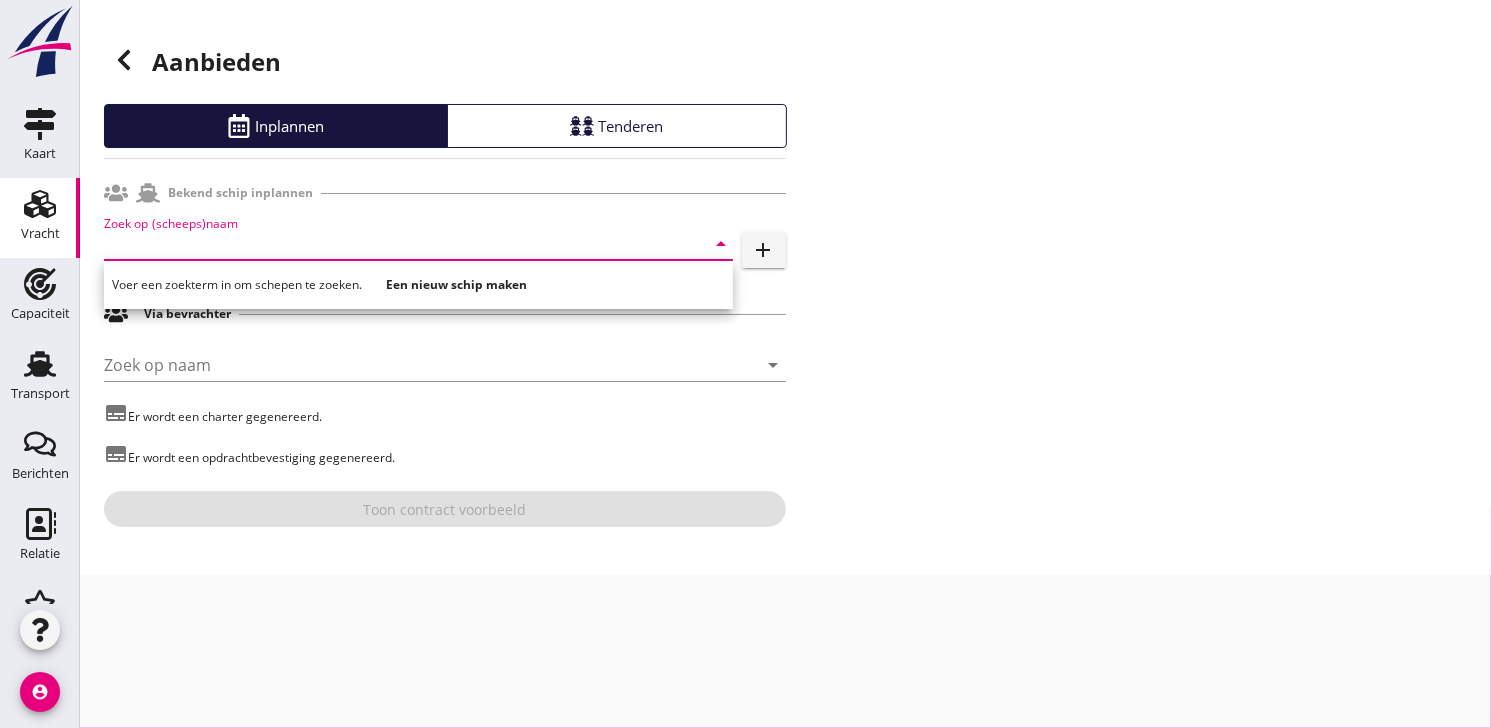 click on "add" at bounding box center (764, 250) 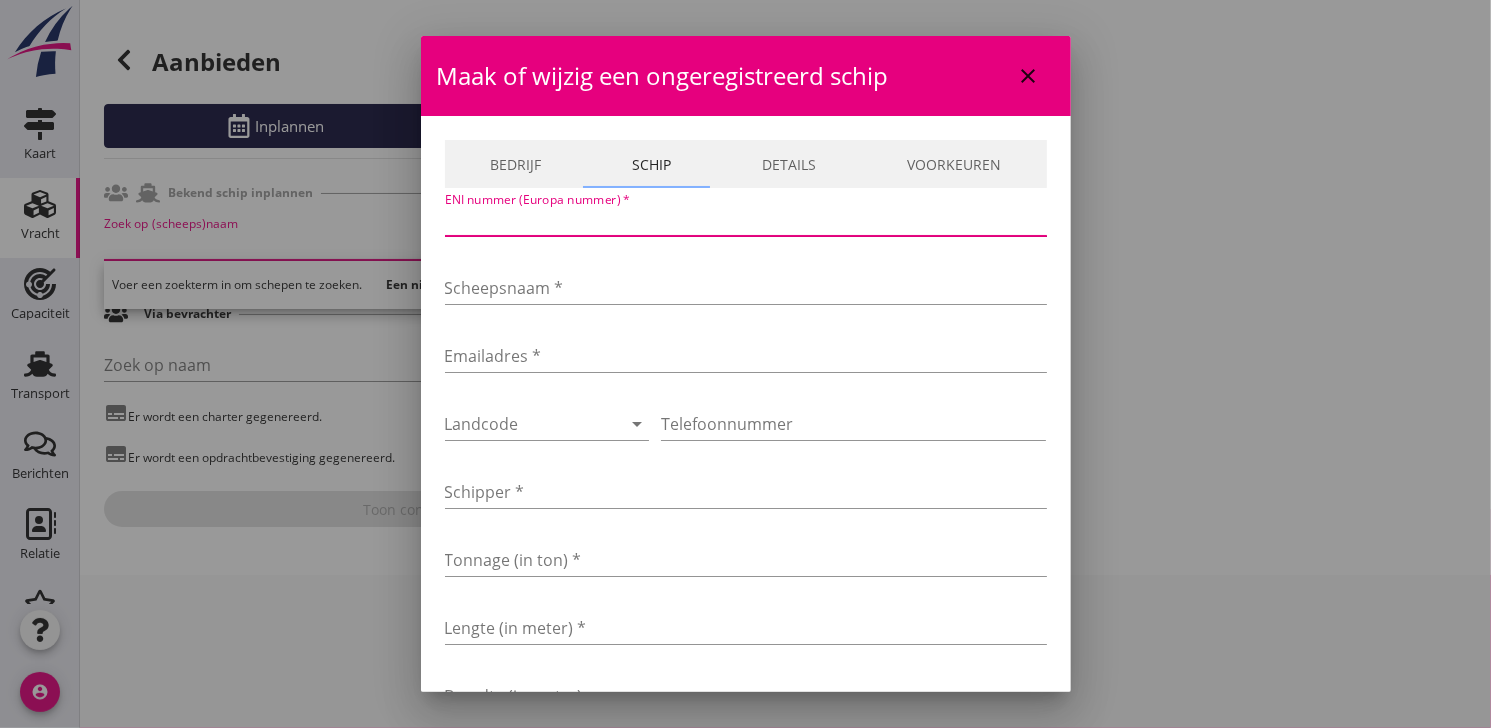 click at bounding box center [746, 220] 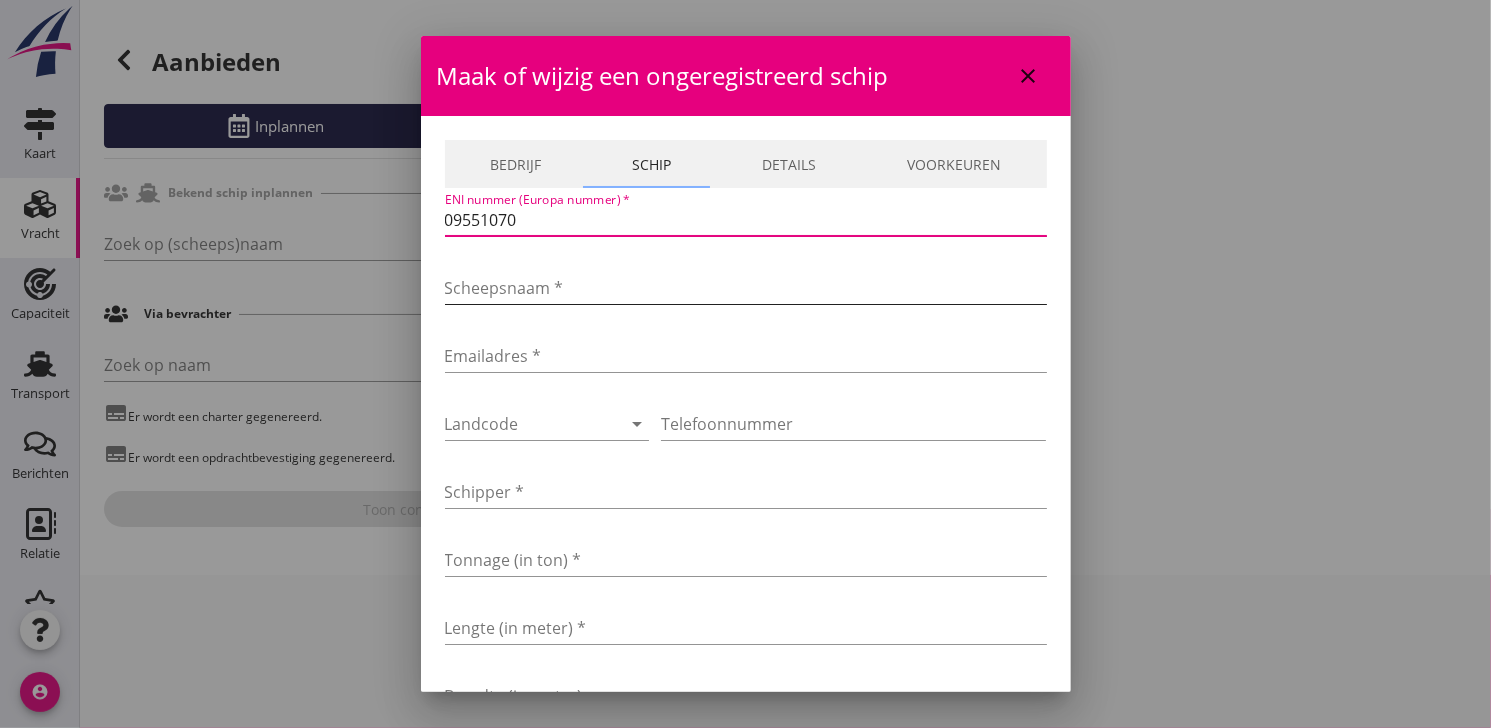 type on "09551070" 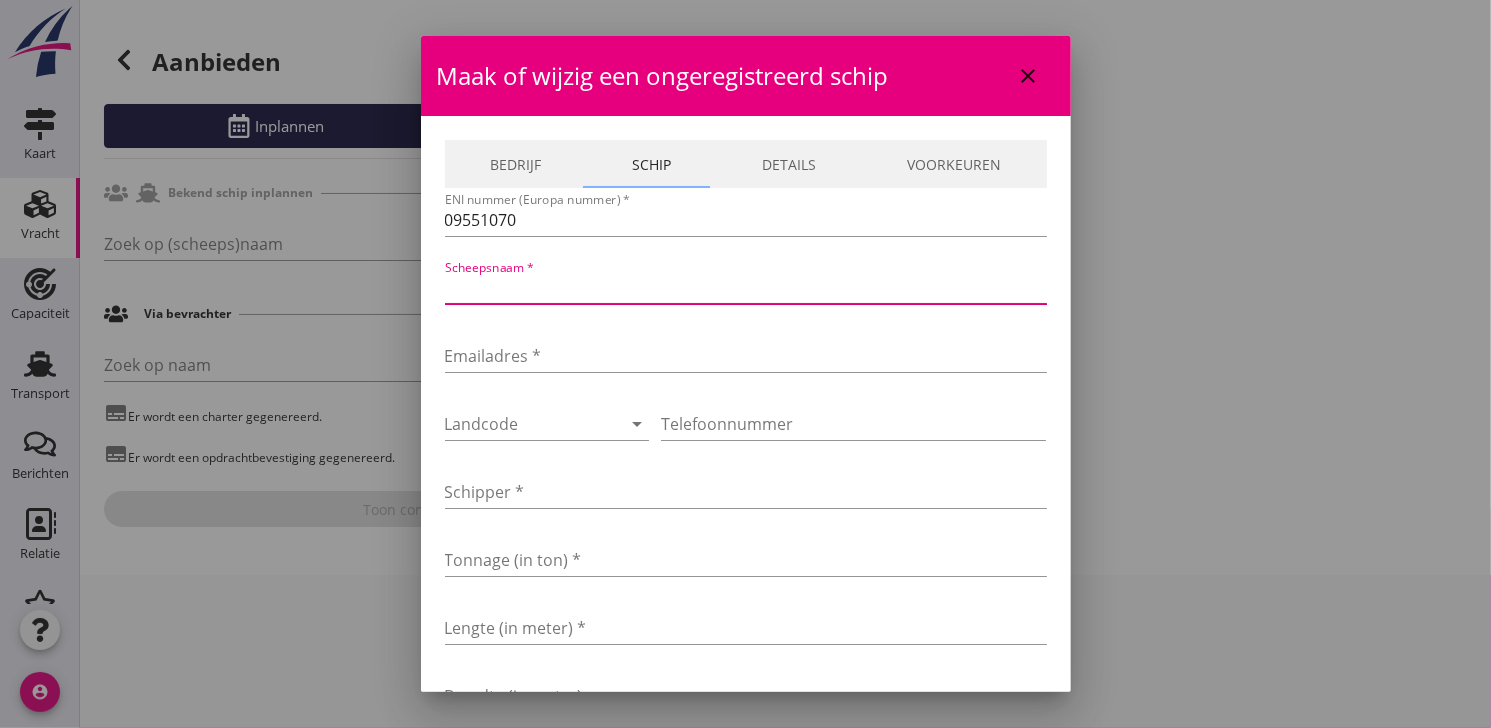 click at bounding box center (746, 288) 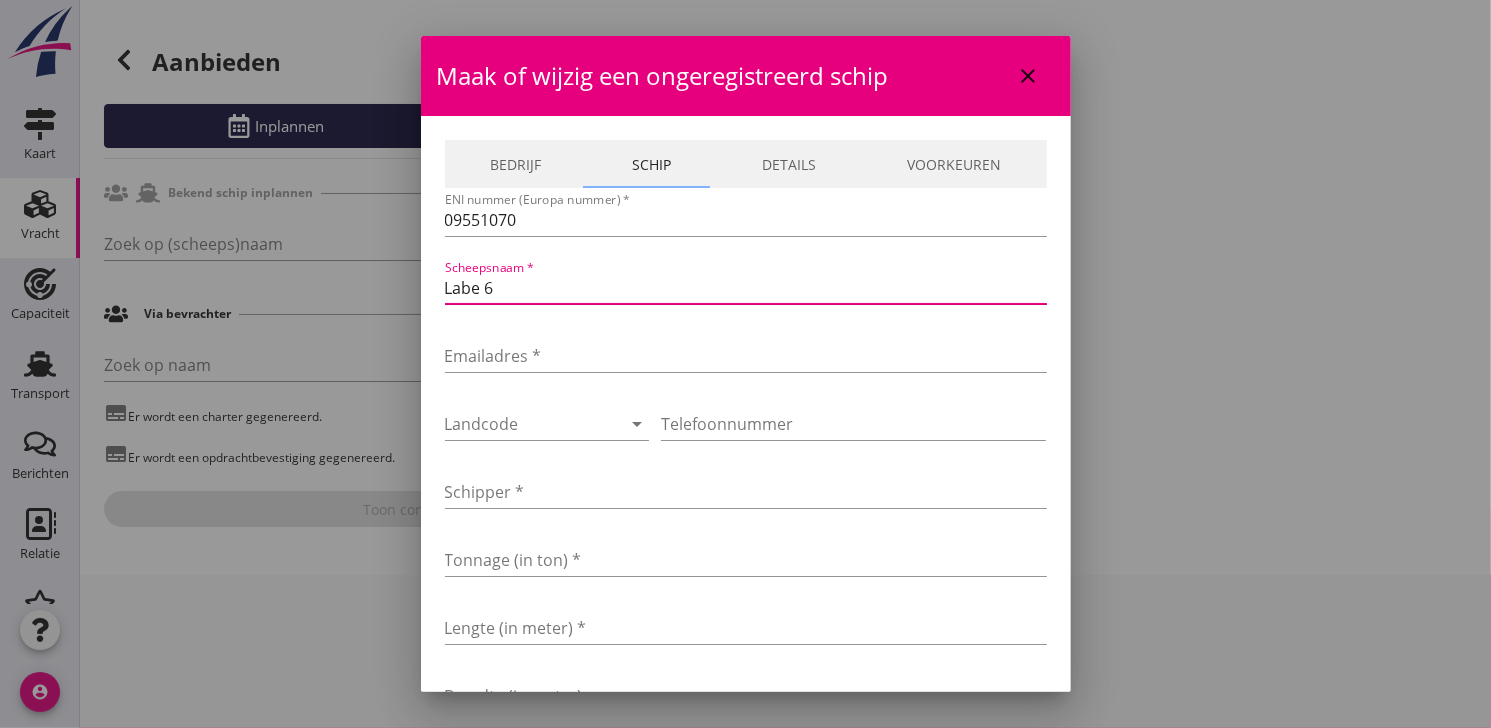type on "Labe 6" 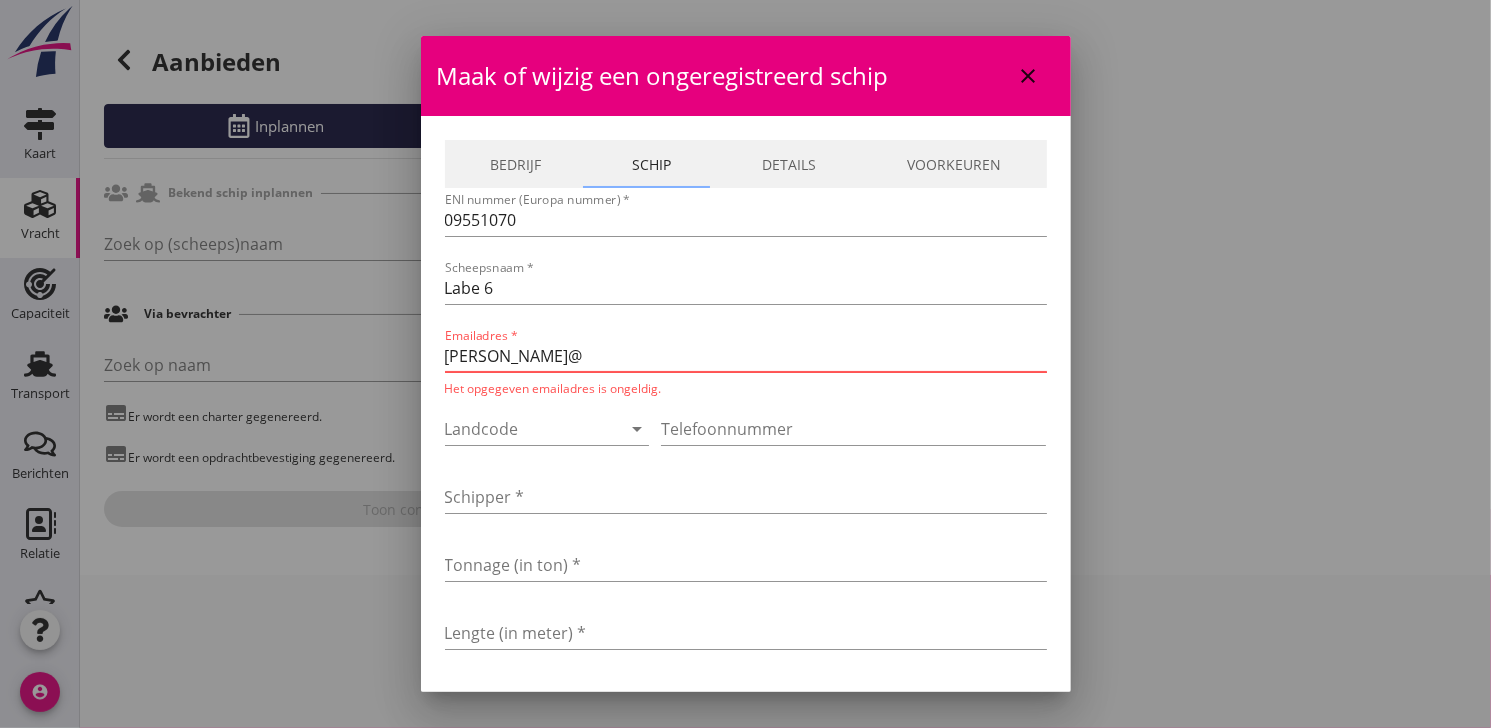 type on "[PERSON_NAME][EMAIL_ADDRESS][DOMAIN_NAME]" 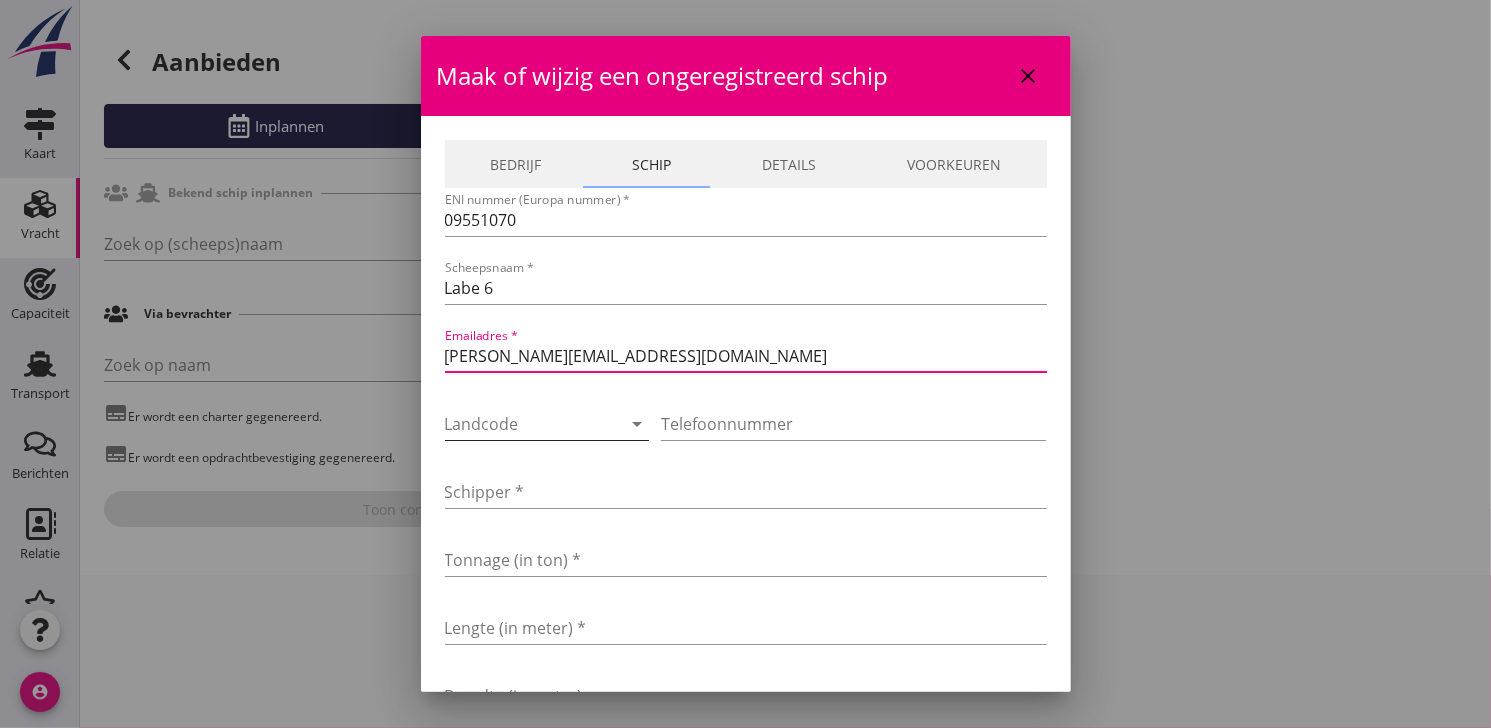 click at bounding box center [519, 424] 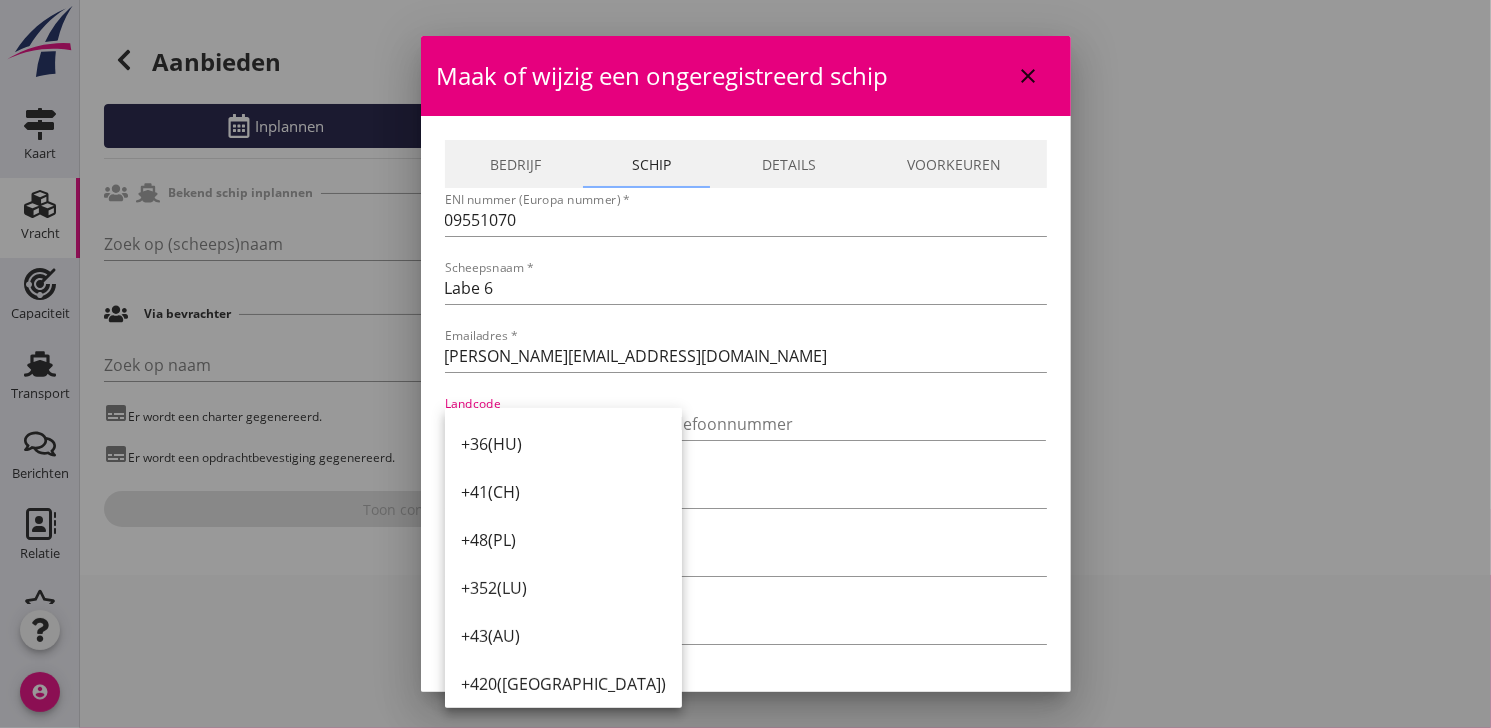scroll, scrollTop: 222, scrollLeft: 0, axis: vertical 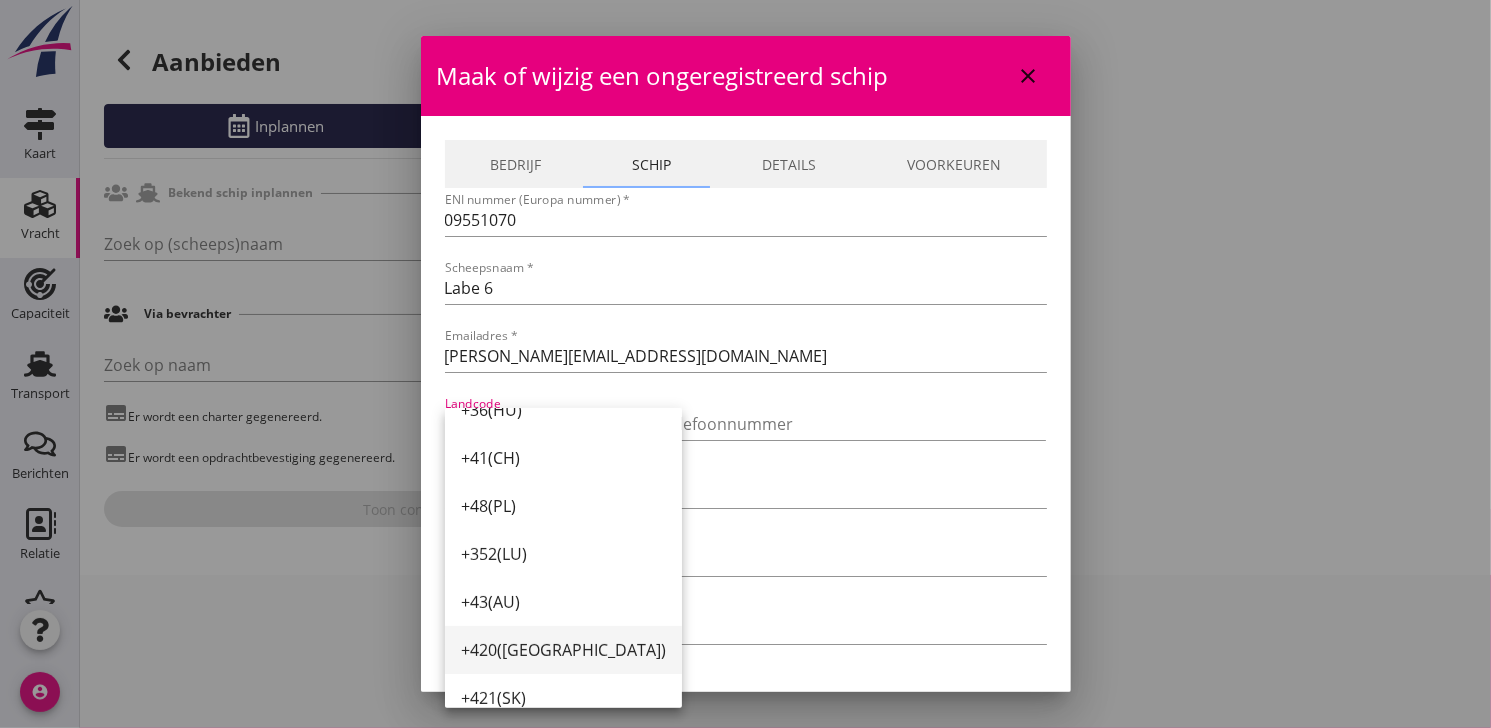 click on "+420([GEOGRAPHIC_DATA])" at bounding box center (563, 650) 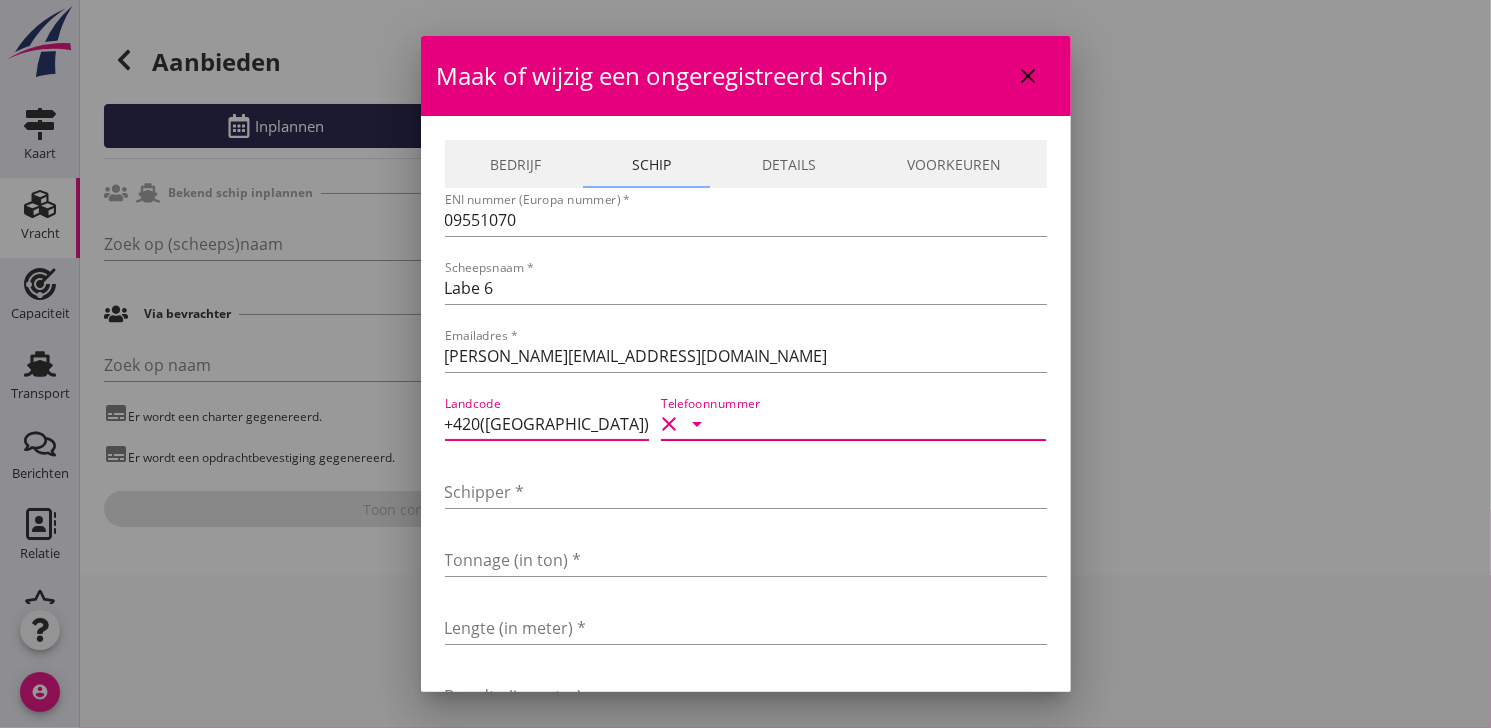 click at bounding box center [853, 424] 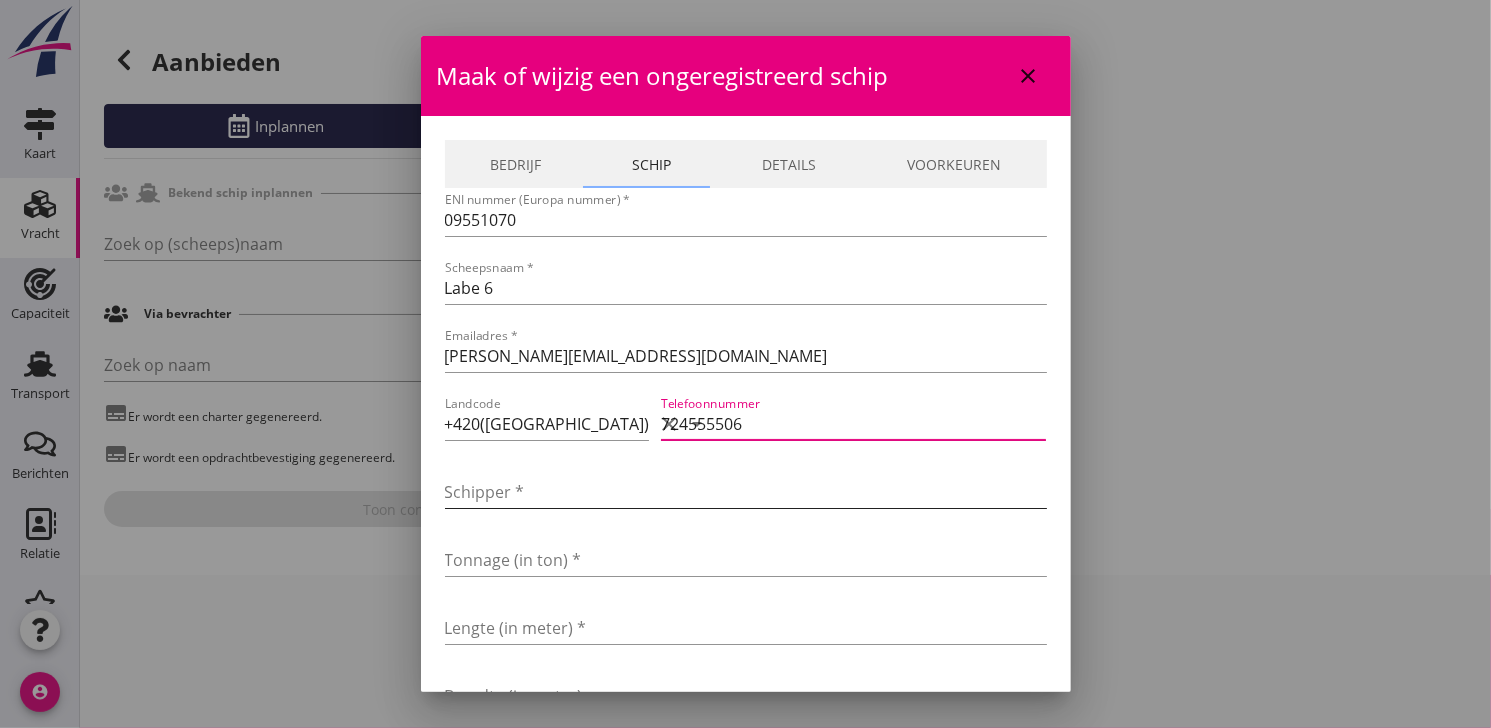 type on "724555506" 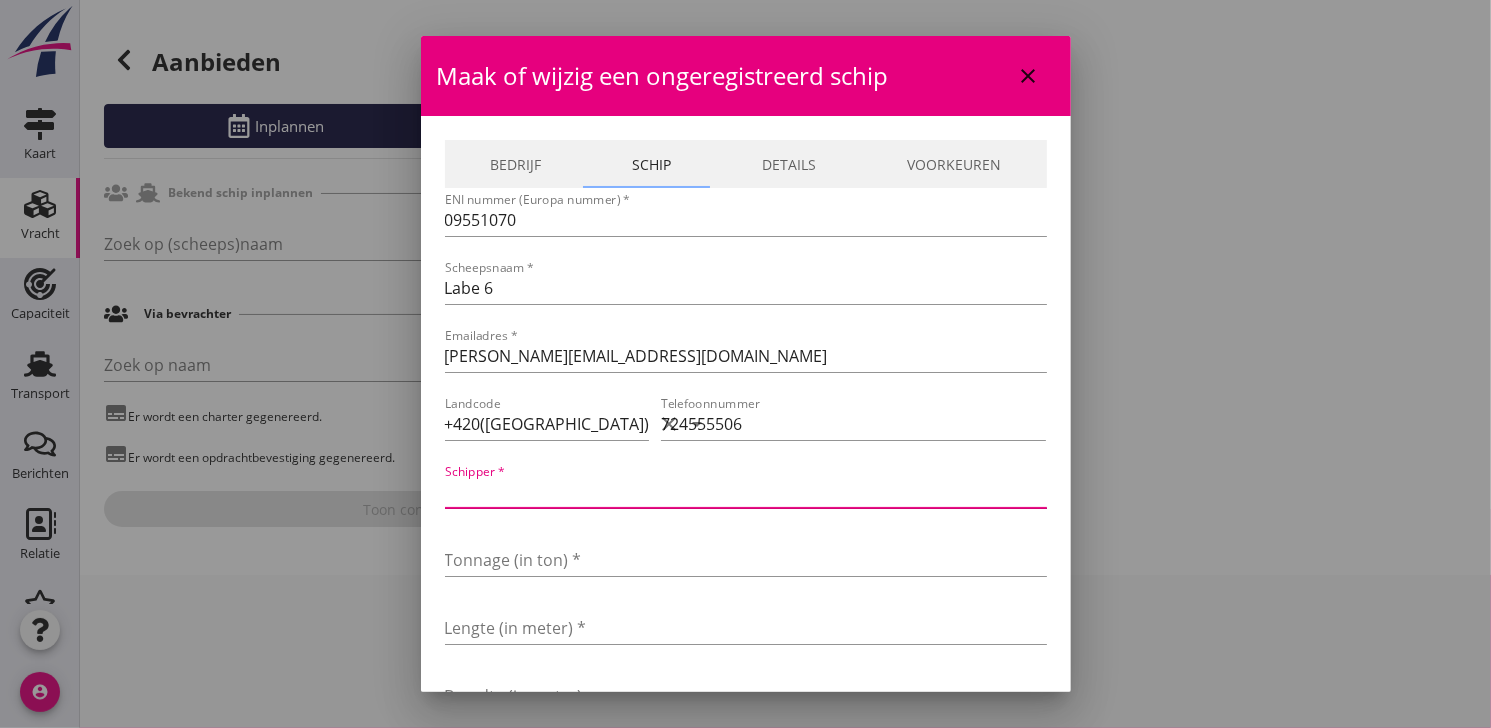 click at bounding box center (746, 492) 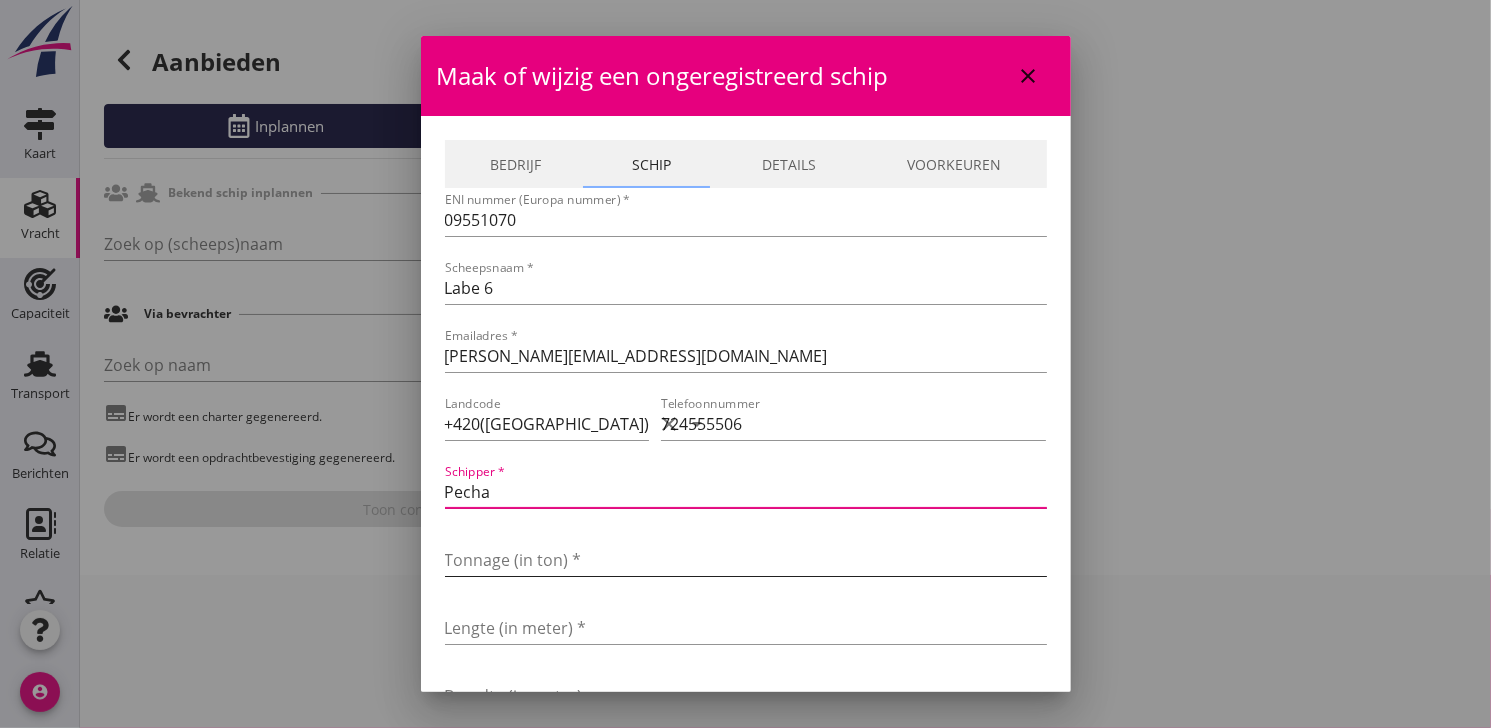 type on "Pecha" 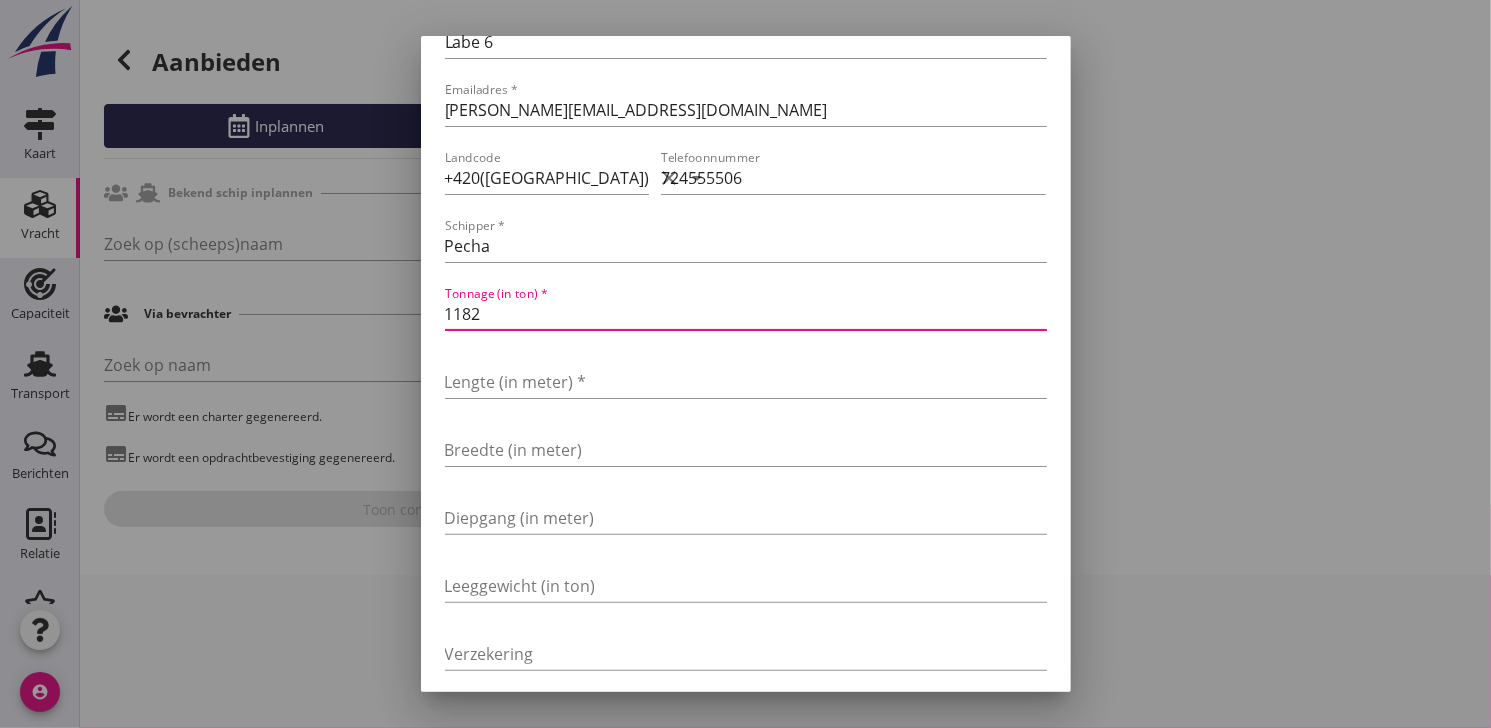 scroll, scrollTop: 333, scrollLeft: 0, axis: vertical 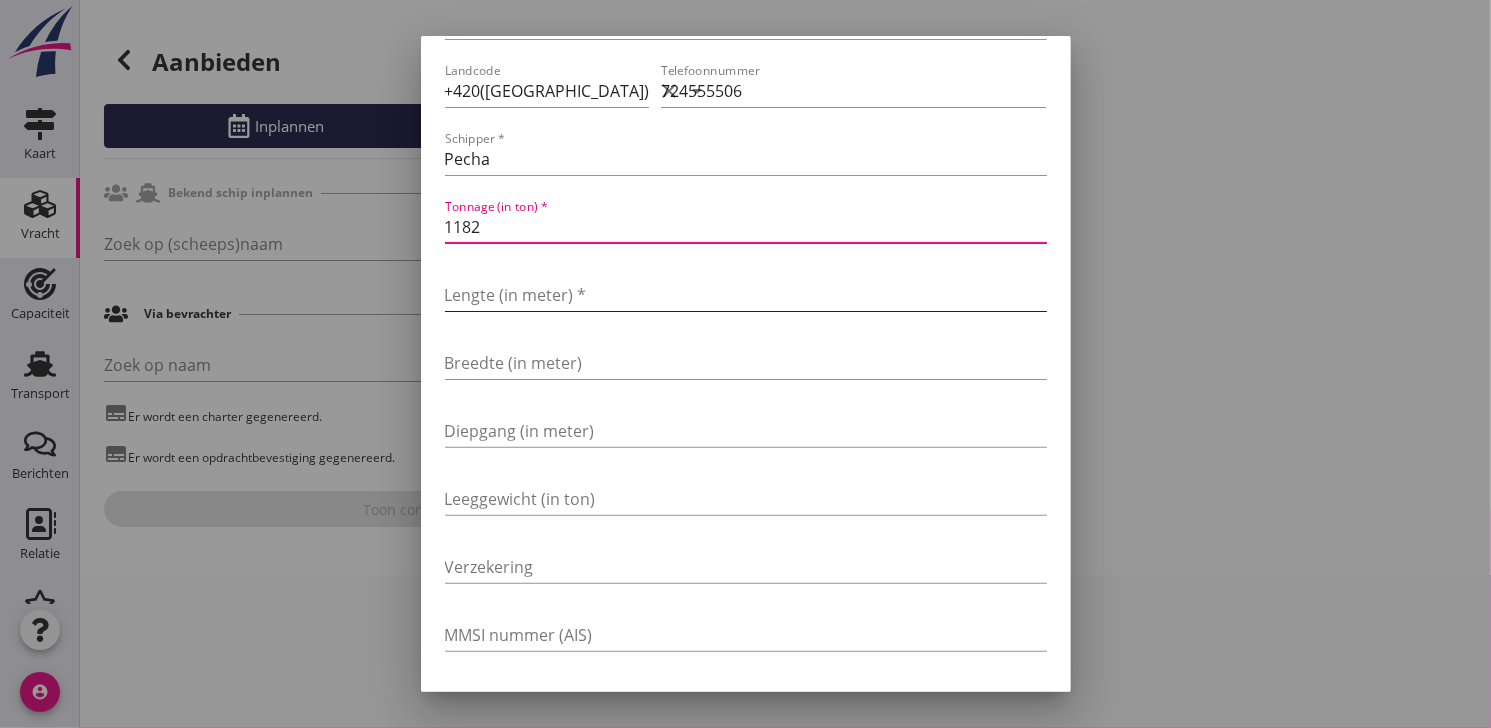 type on "1182" 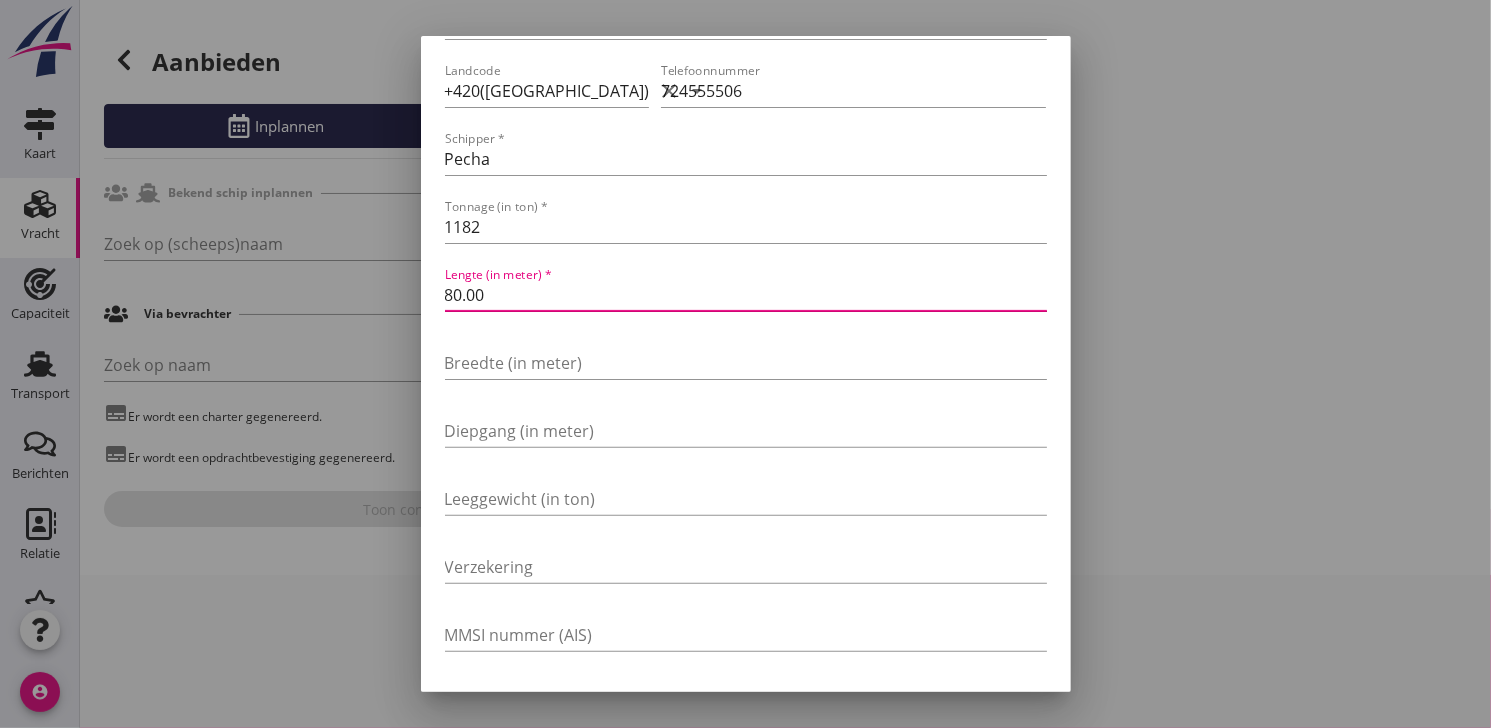 type on "80.00" 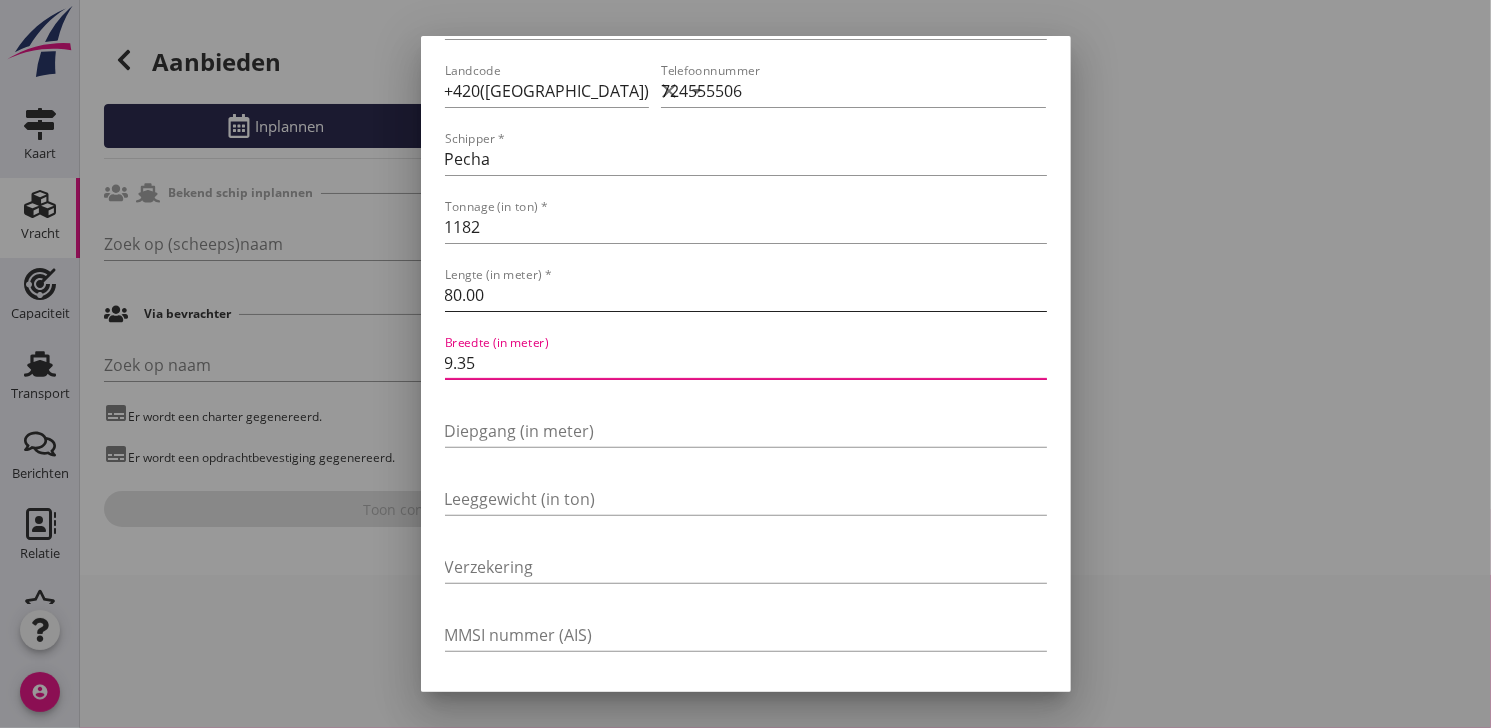 type on "9.35" 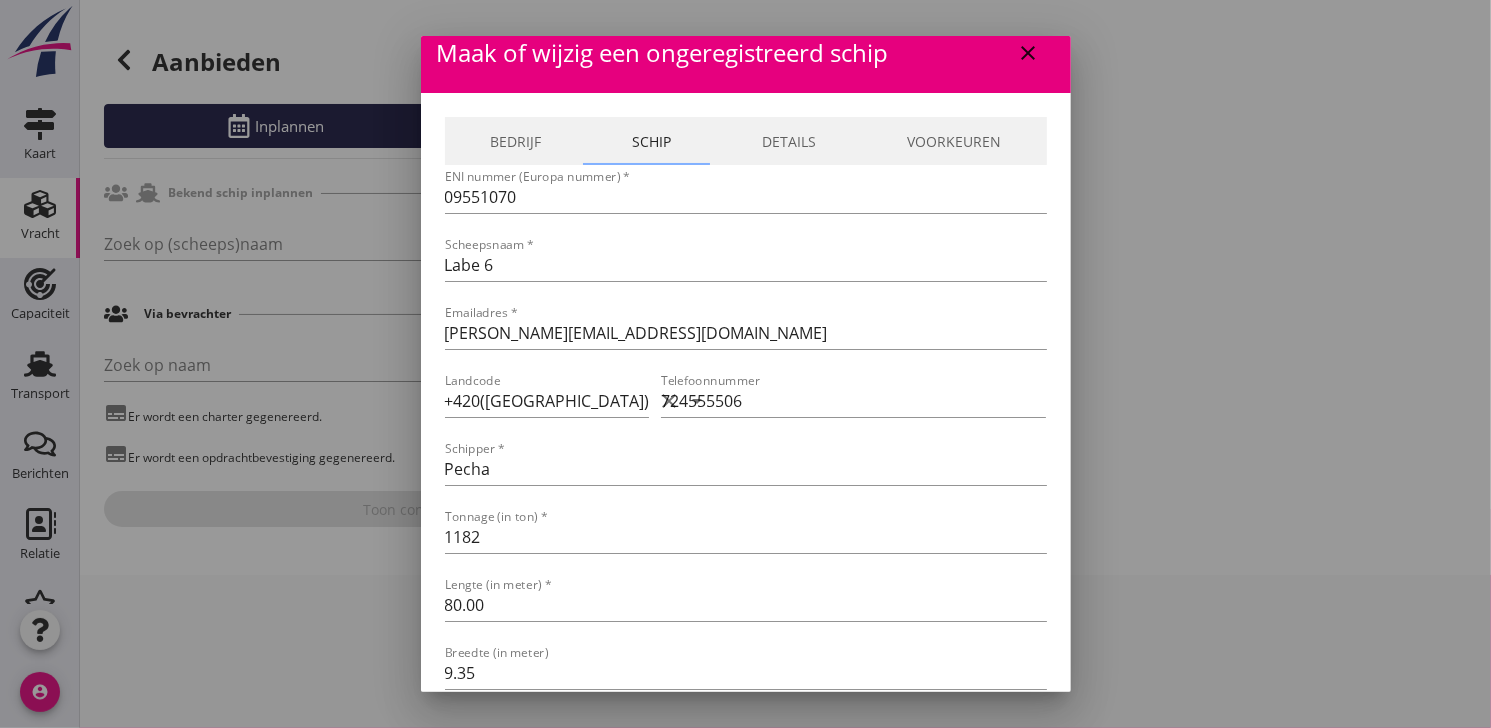 scroll, scrollTop: 0, scrollLeft: 0, axis: both 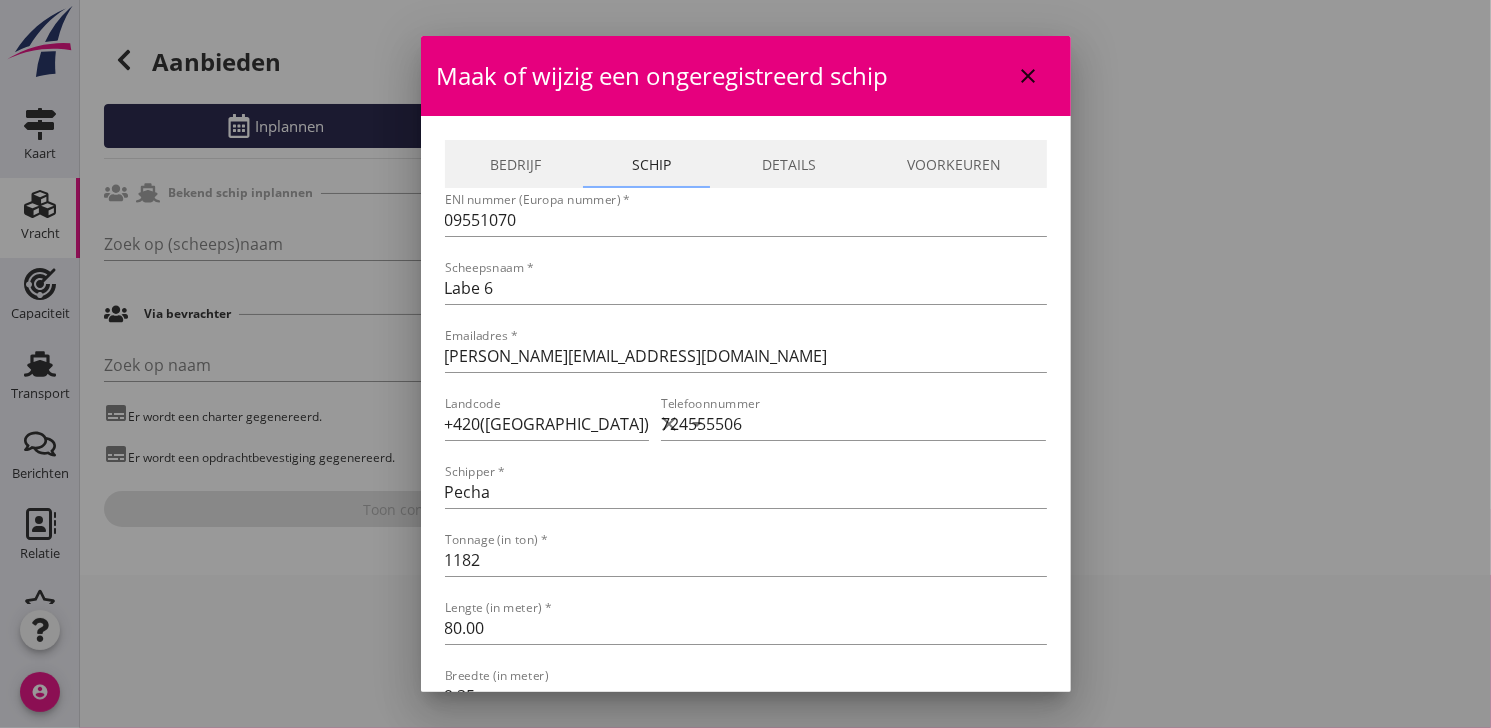 type on "2.32" 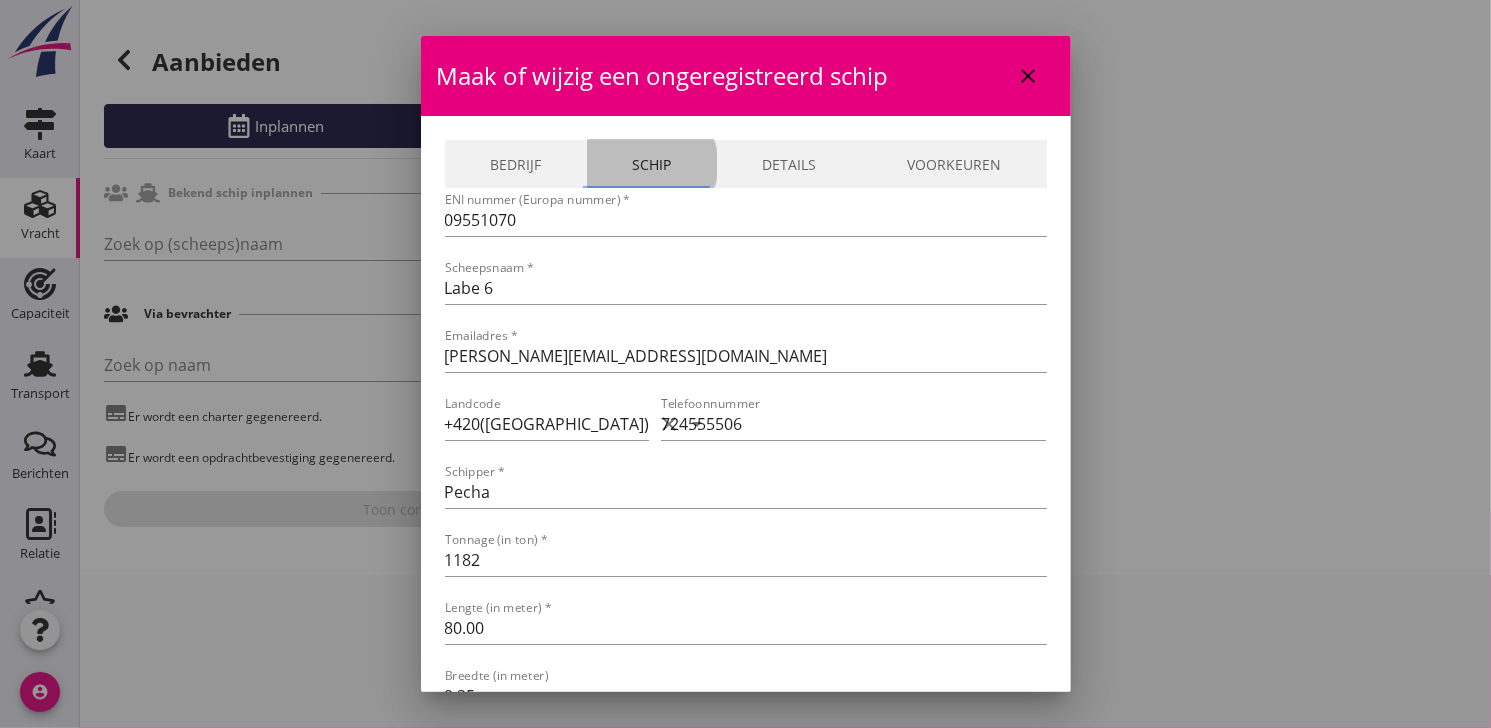 click on "Schip" at bounding box center [652, 164] 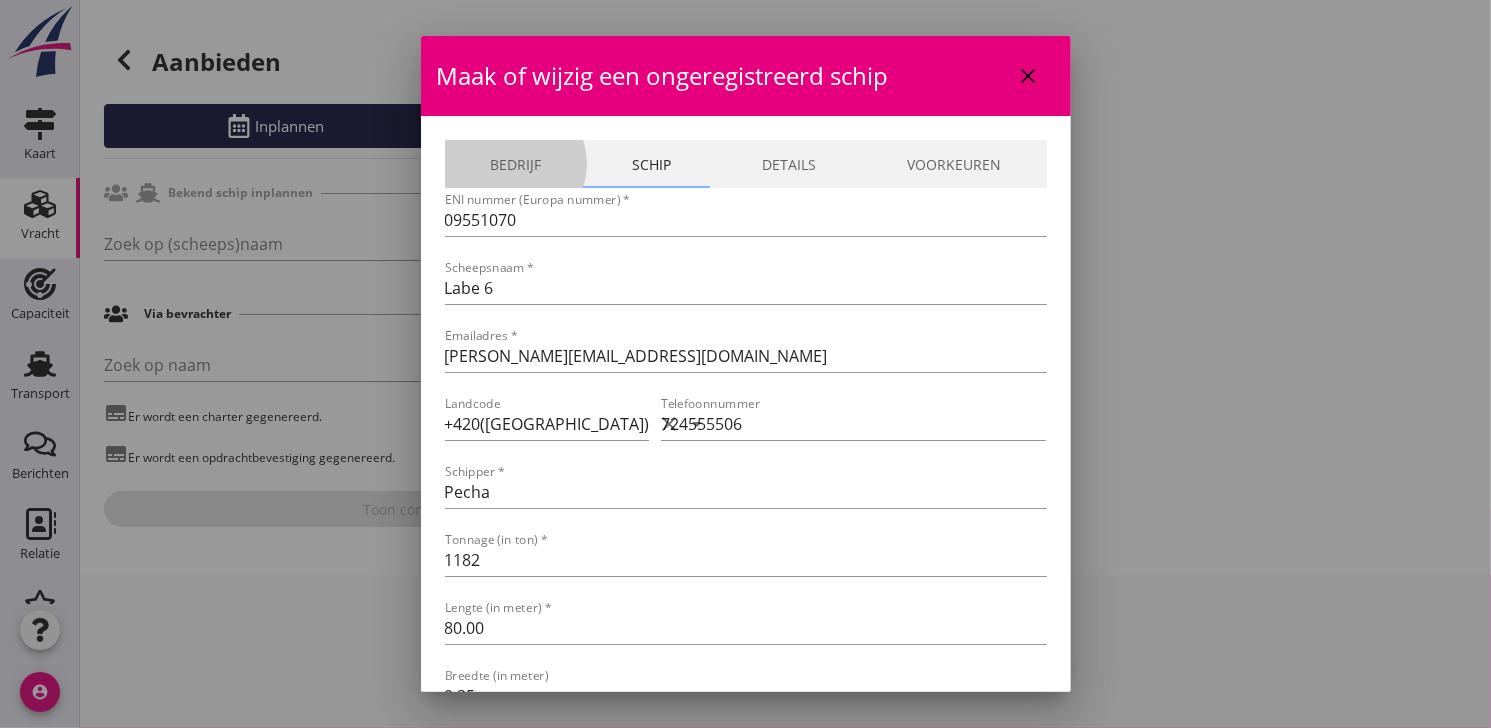 click on "Bedrijf" at bounding box center (516, 164) 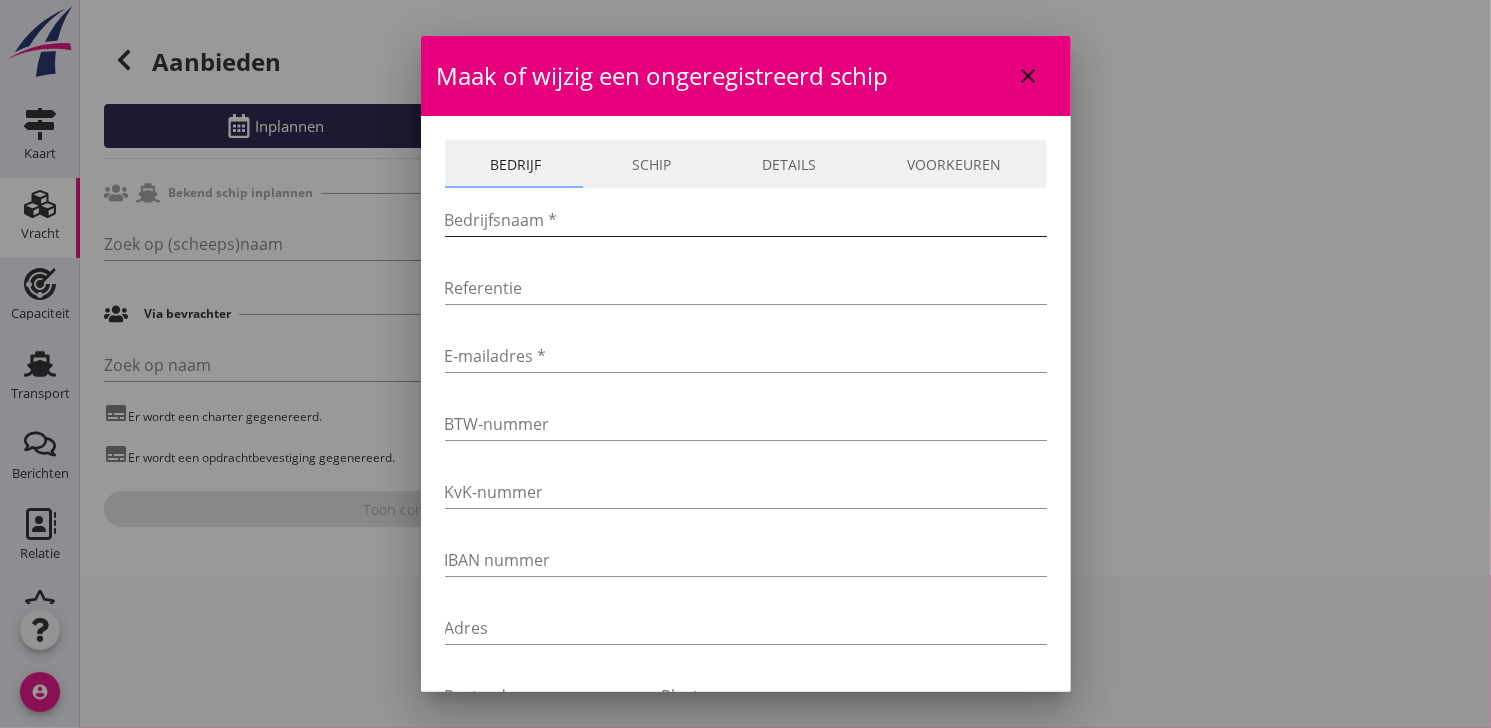 click at bounding box center [746, 220] 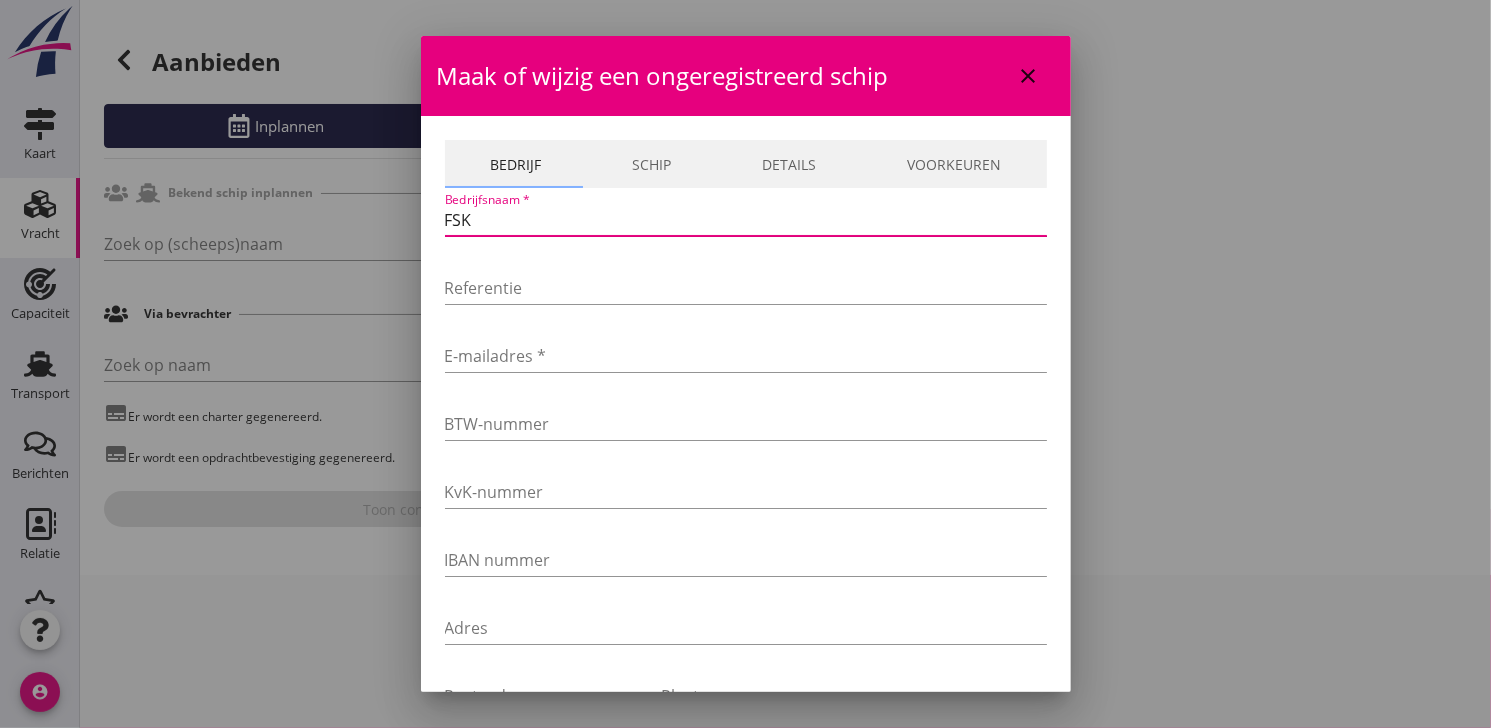type on "FSK FmbH" 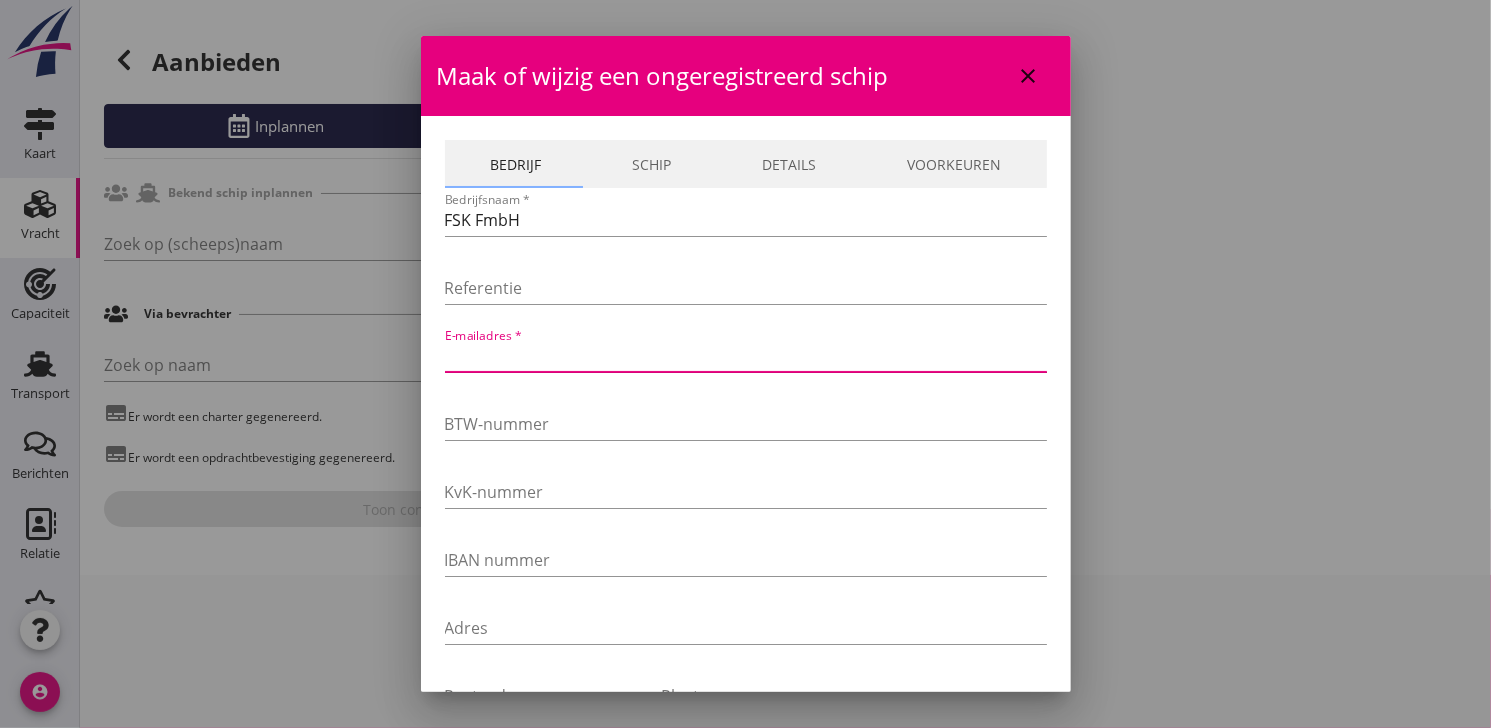 click at bounding box center [746, 356] 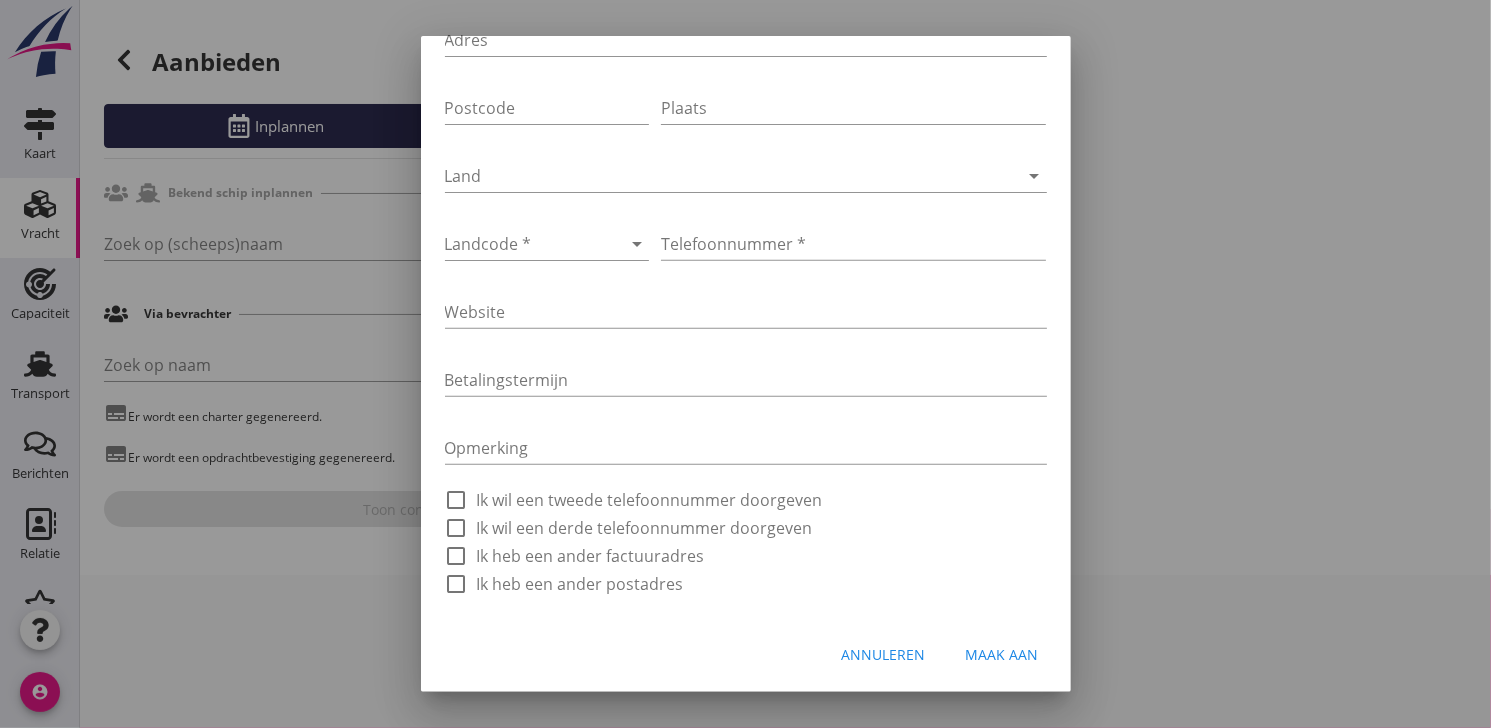 scroll, scrollTop: 366, scrollLeft: 0, axis: vertical 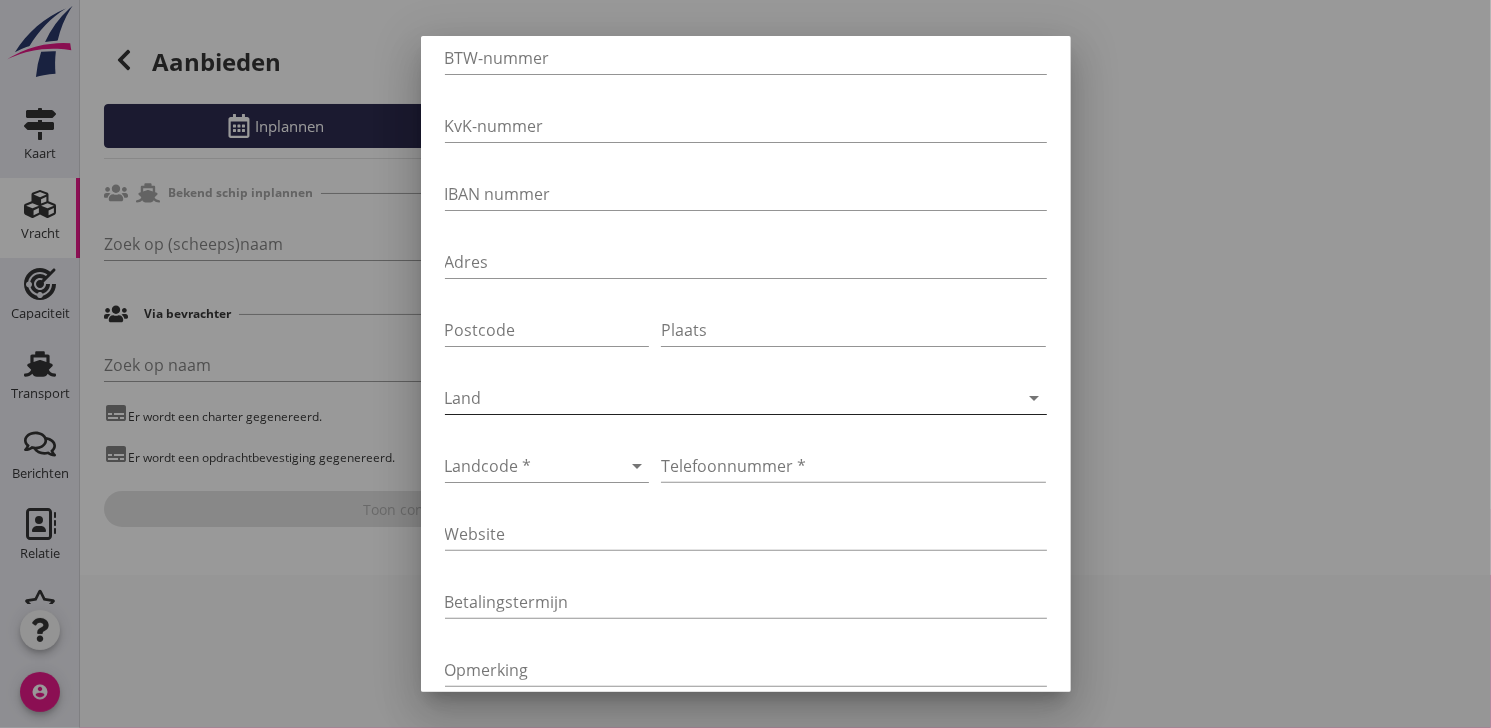 click at bounding box center [718, 398] 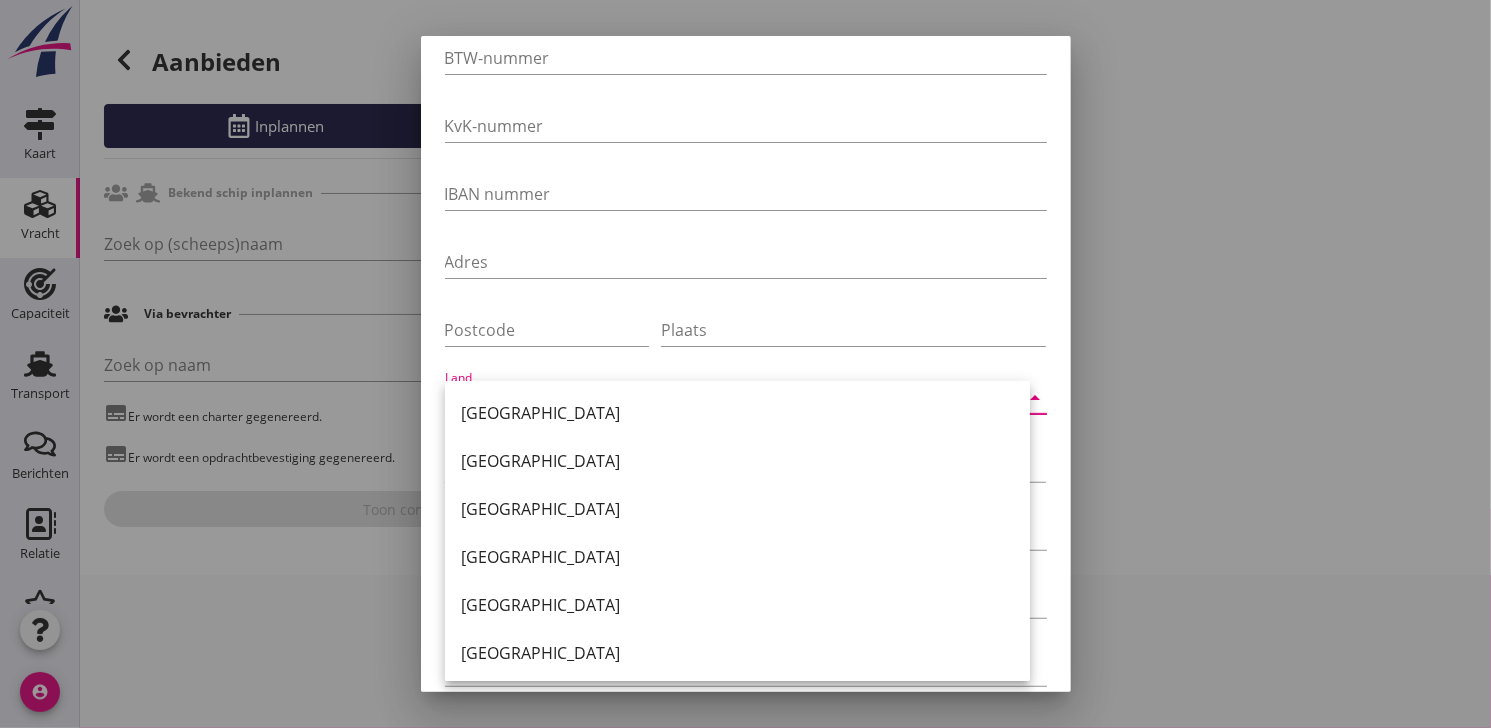 drag, startPoint x: 497, startPoint y: 509, endPoint x: 507, endPoint y: 466, distance: 44.14748 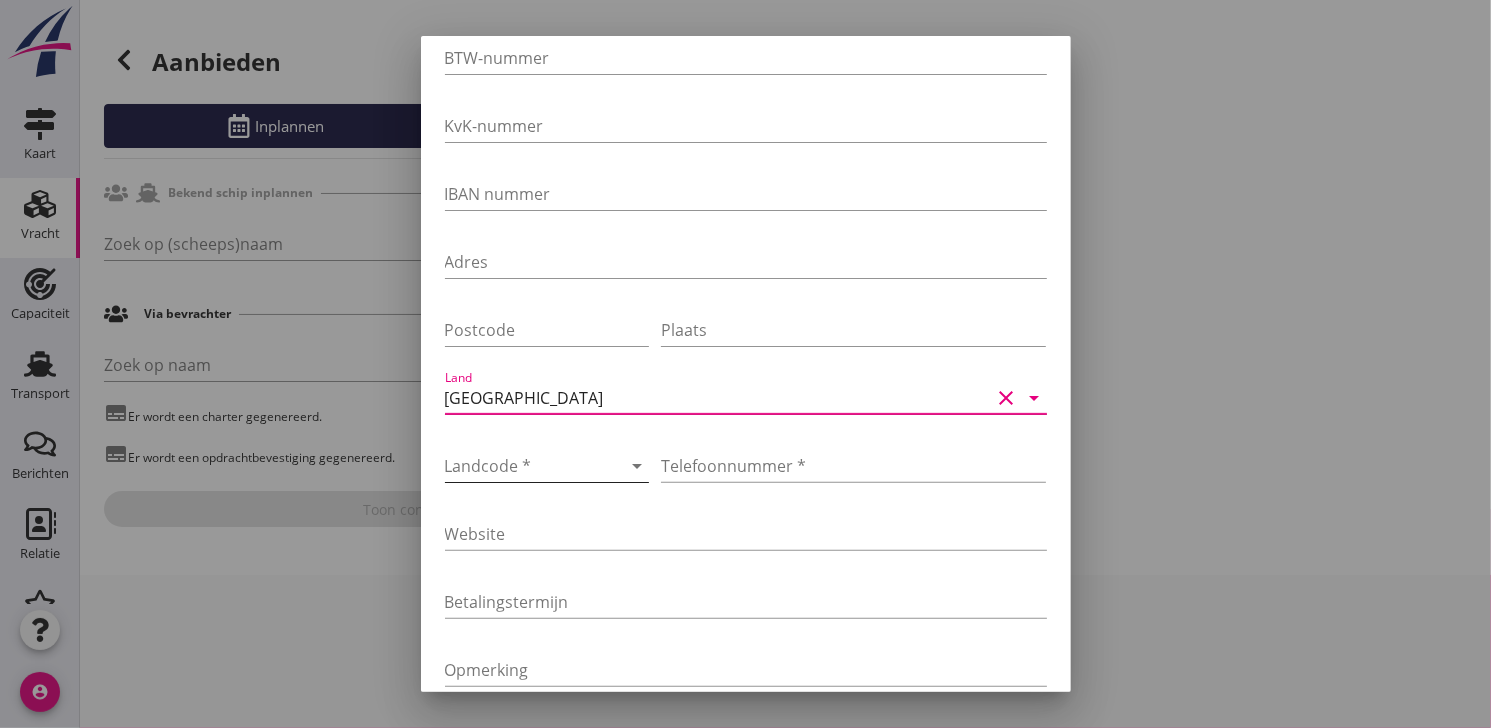 click at bounding box center [519, 466] 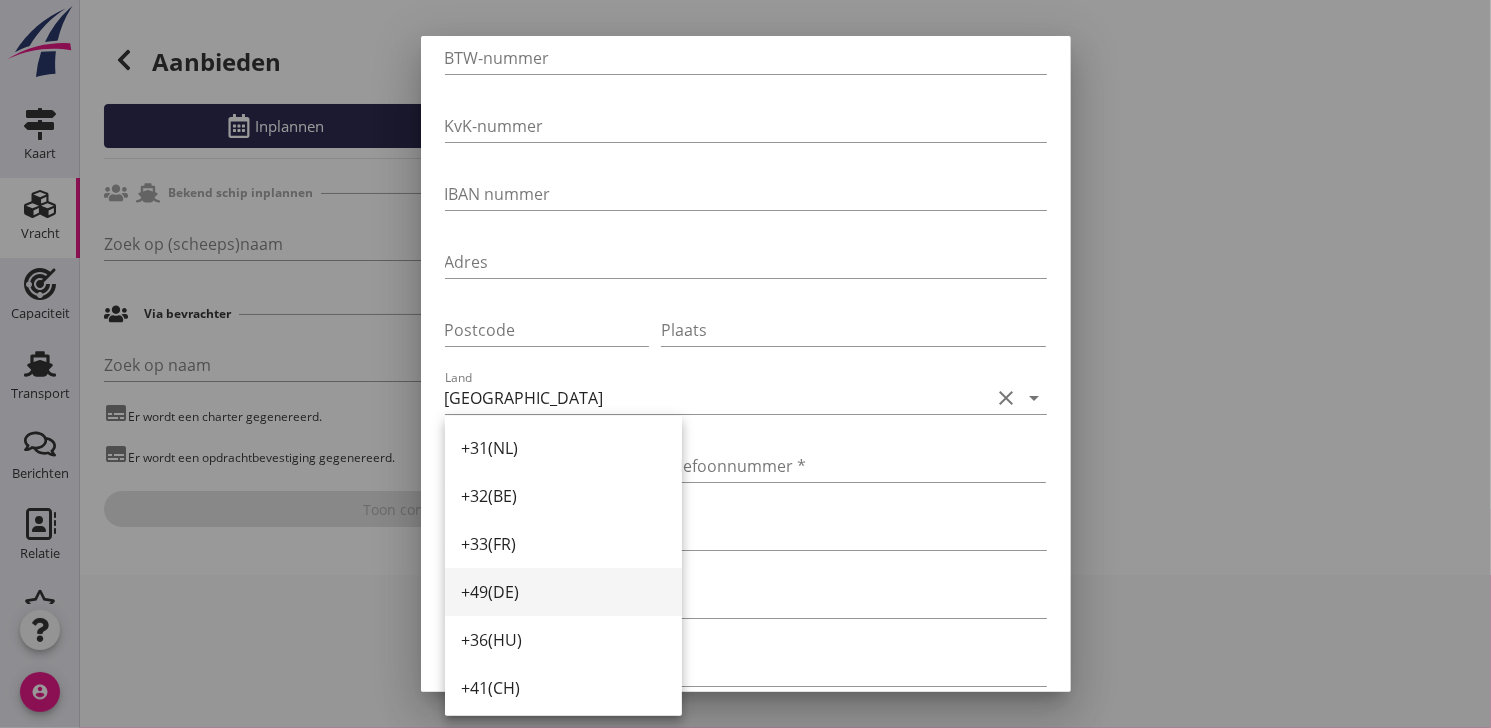 click on "+49(DE)" at bounding box center [563, 592] 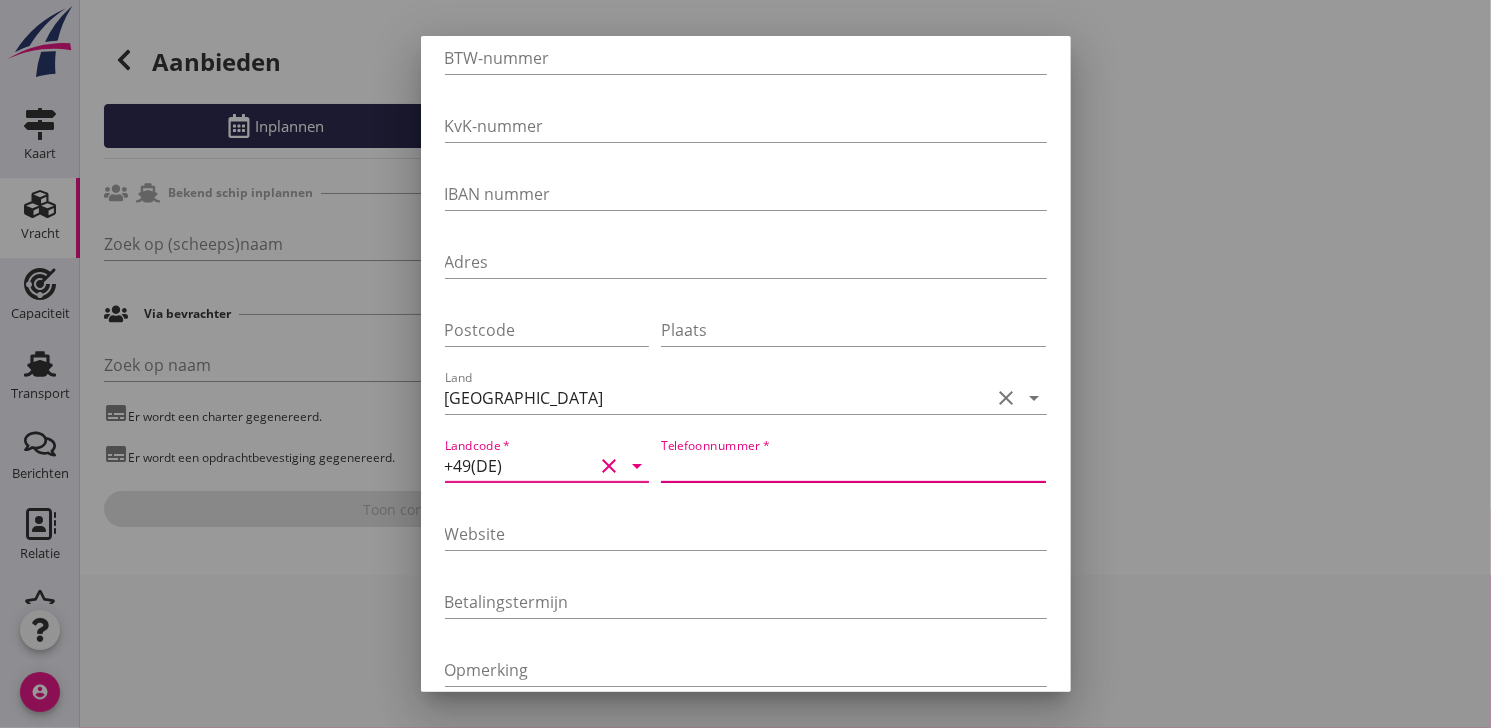 click at bounding box center [853, 466] 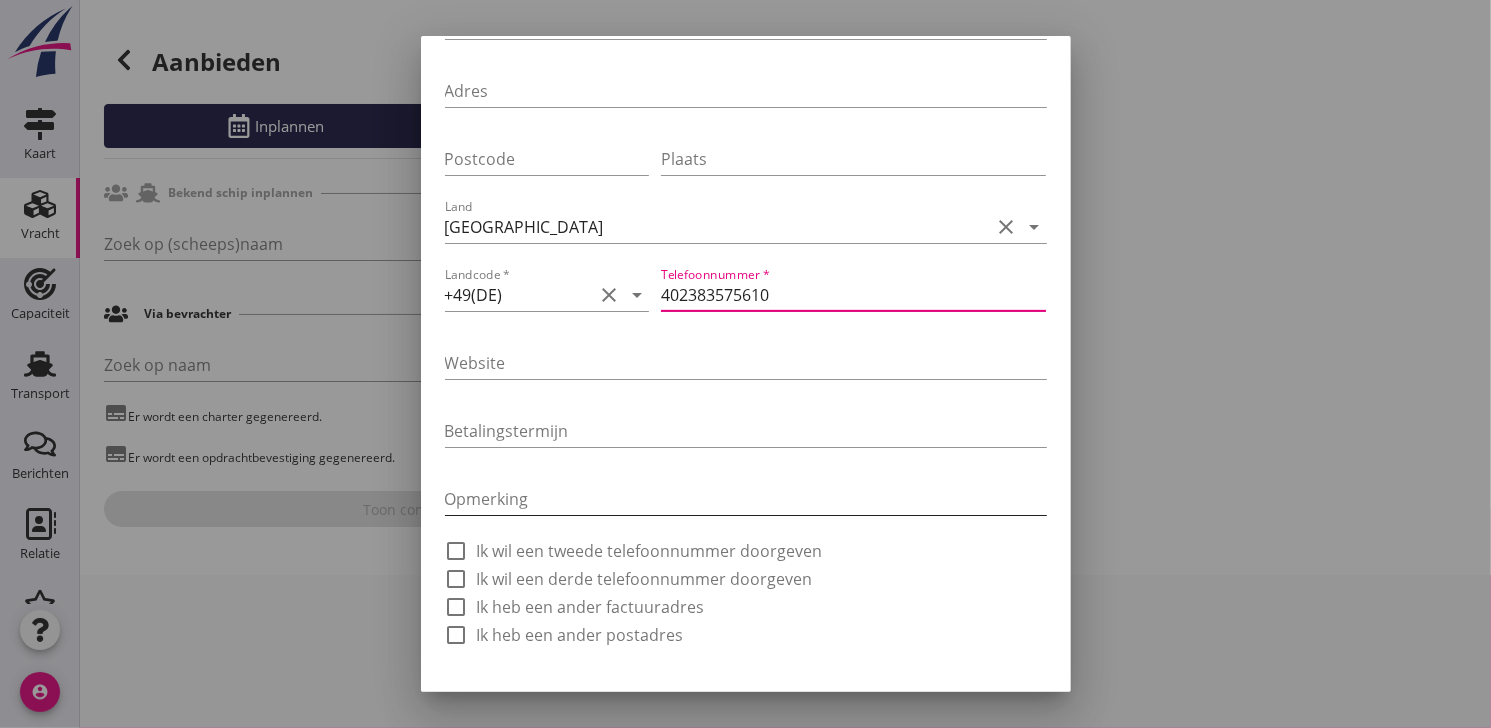 scroll, scrollTop: 588, scrollLeft: 0, axis: vertical 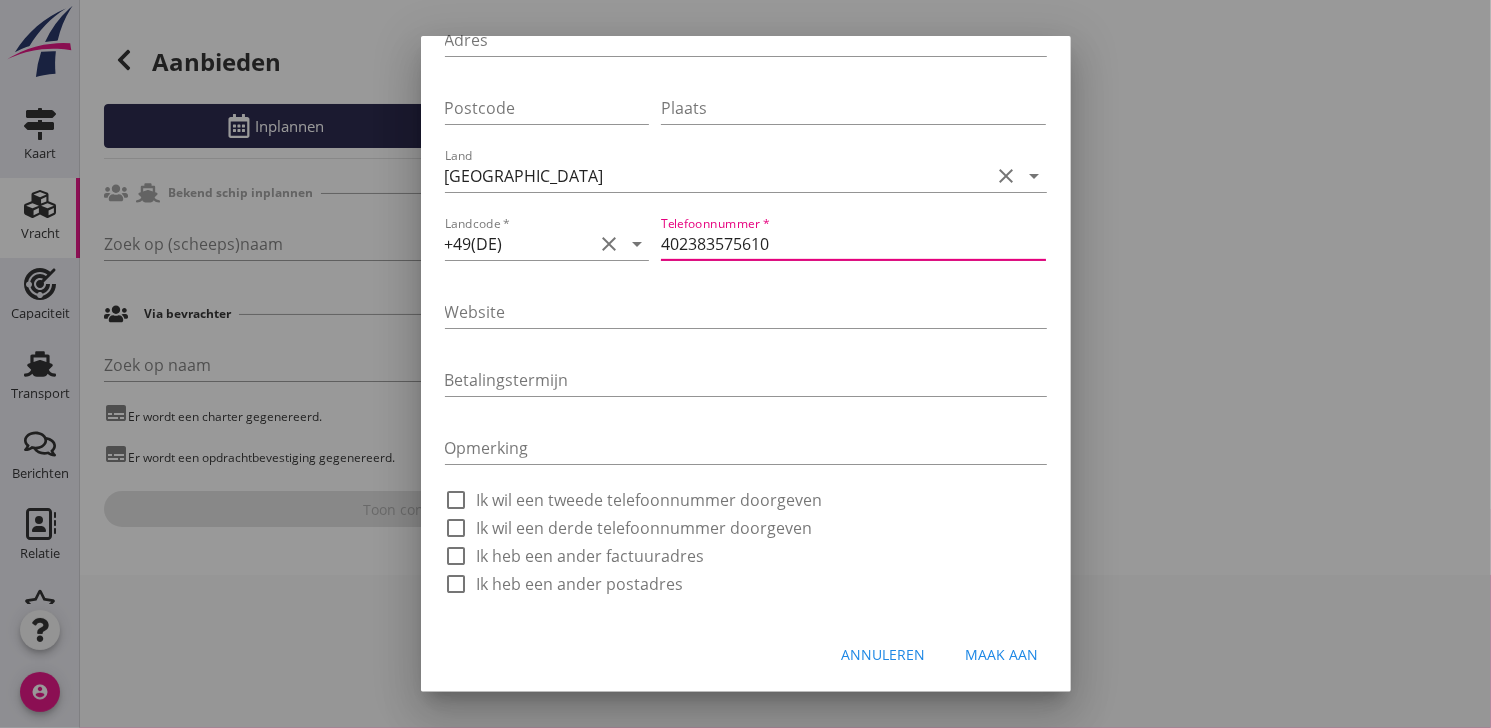 type on "402383575610" 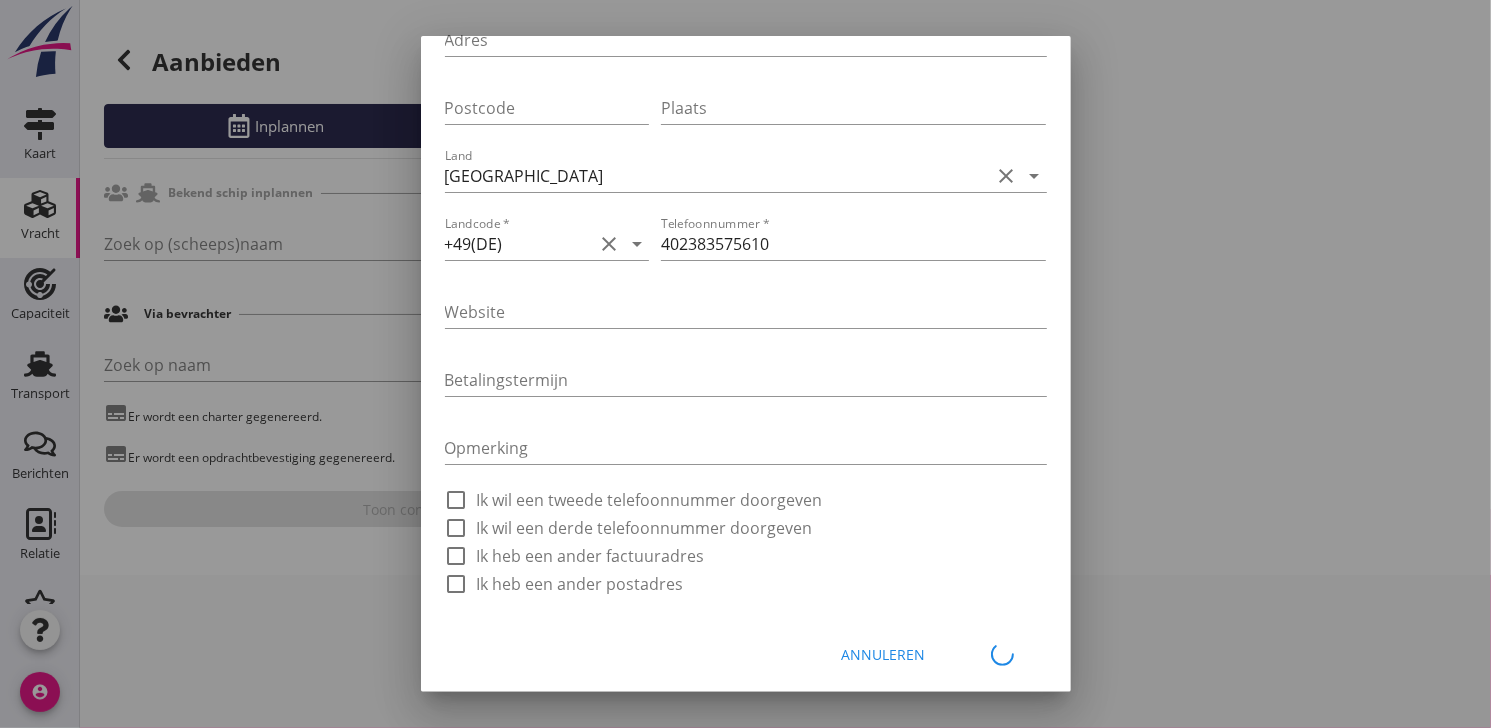 type on "Labe 6" 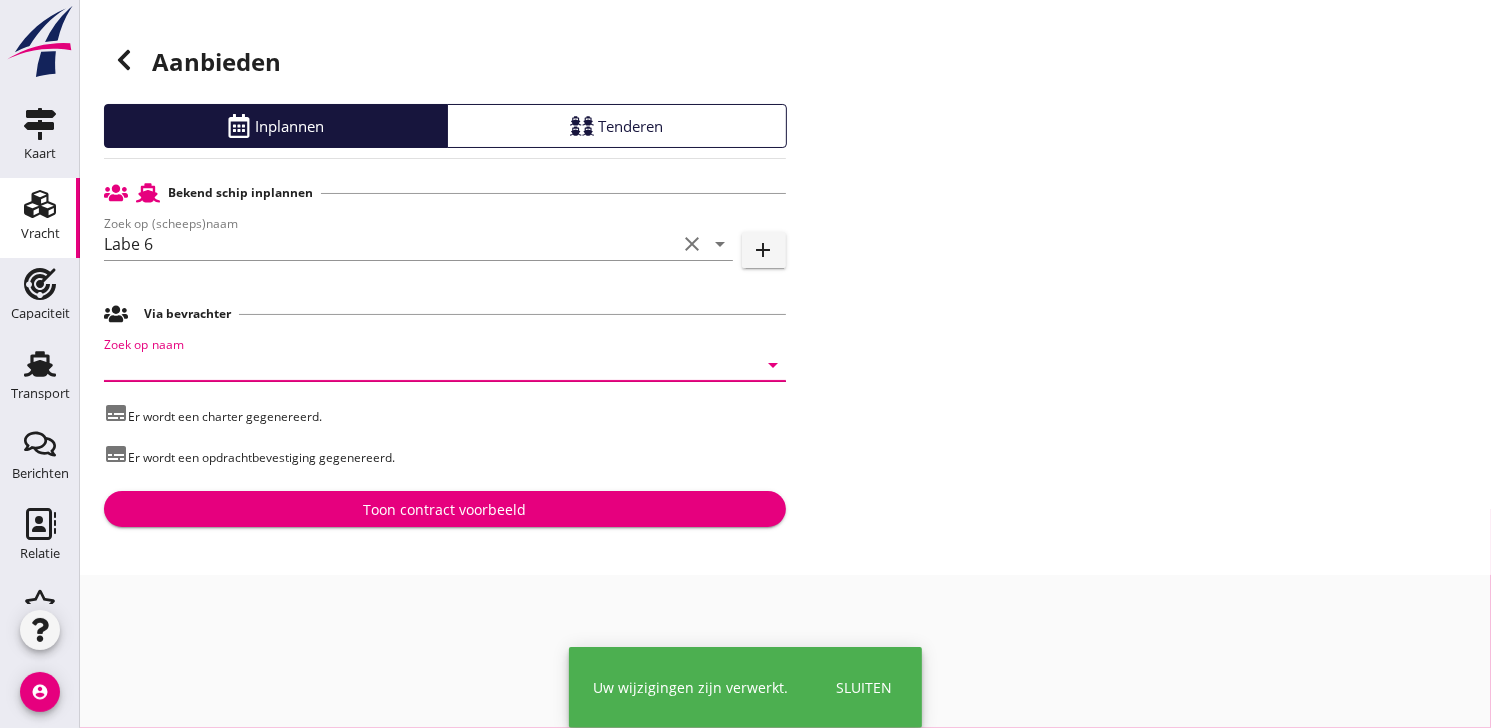 click at bounding box center [417, 365] 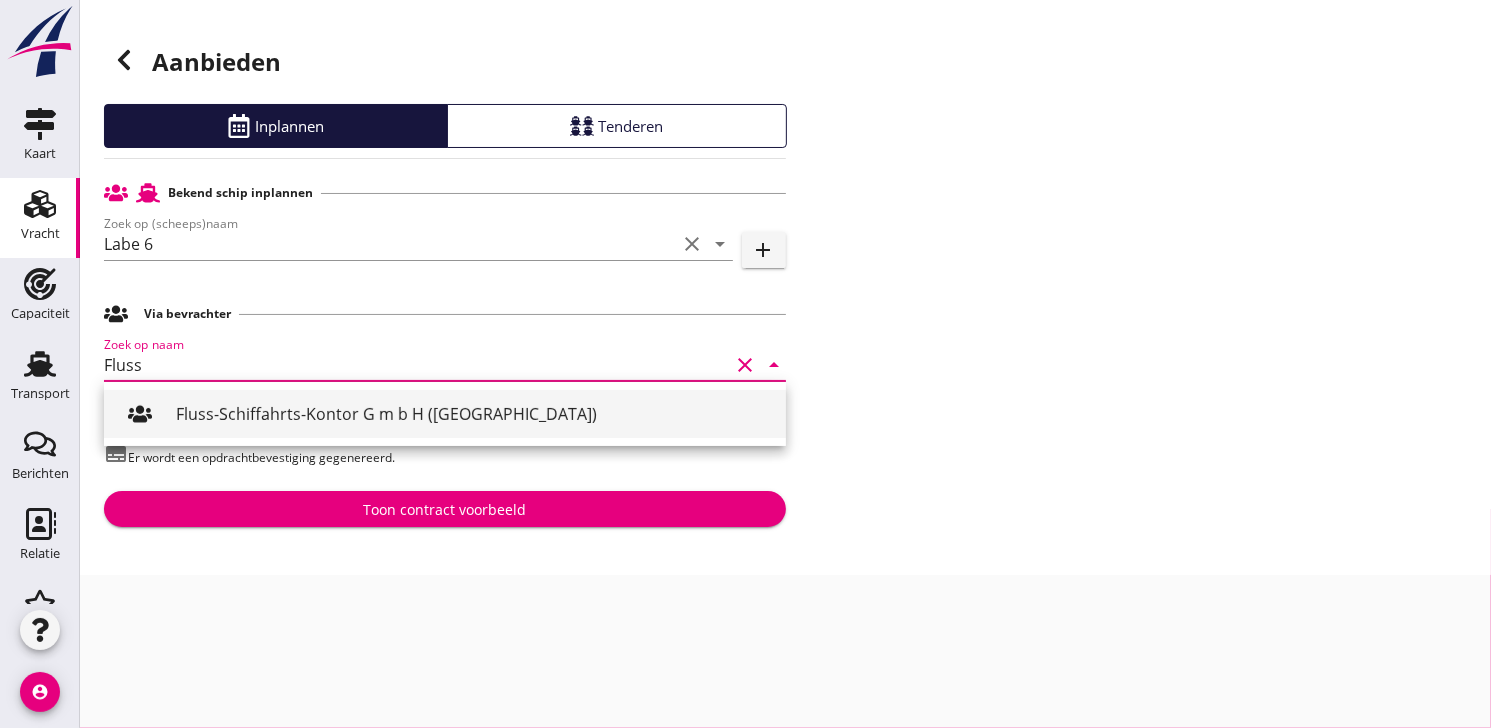 click on "Fluss-Schiffahrts-Kontor G m b H ([GEOGRAPHIC_DATA])" at bounding box center (473, 414) 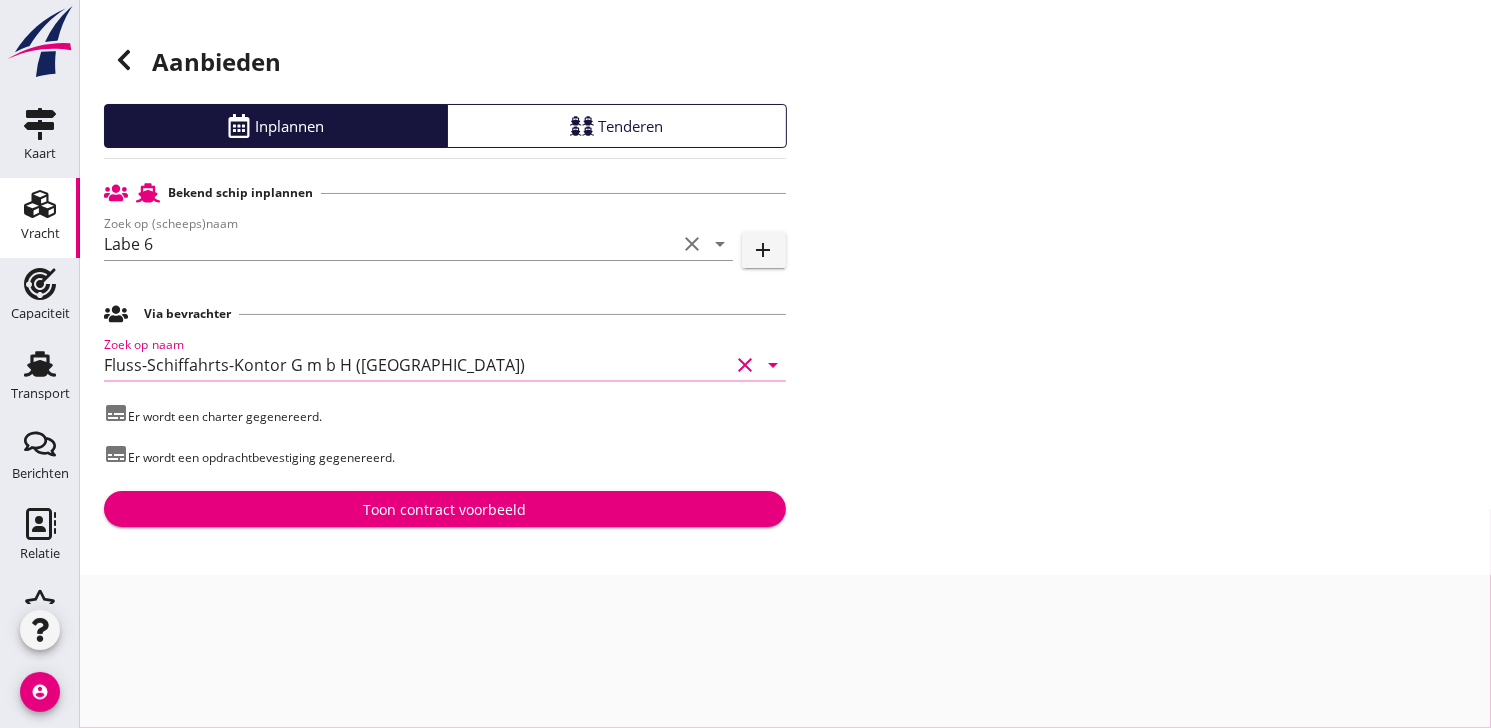 type on "Fluss-Schiffahrts-Kontor G m b H ([GEOGRAPHIC_DATA])" 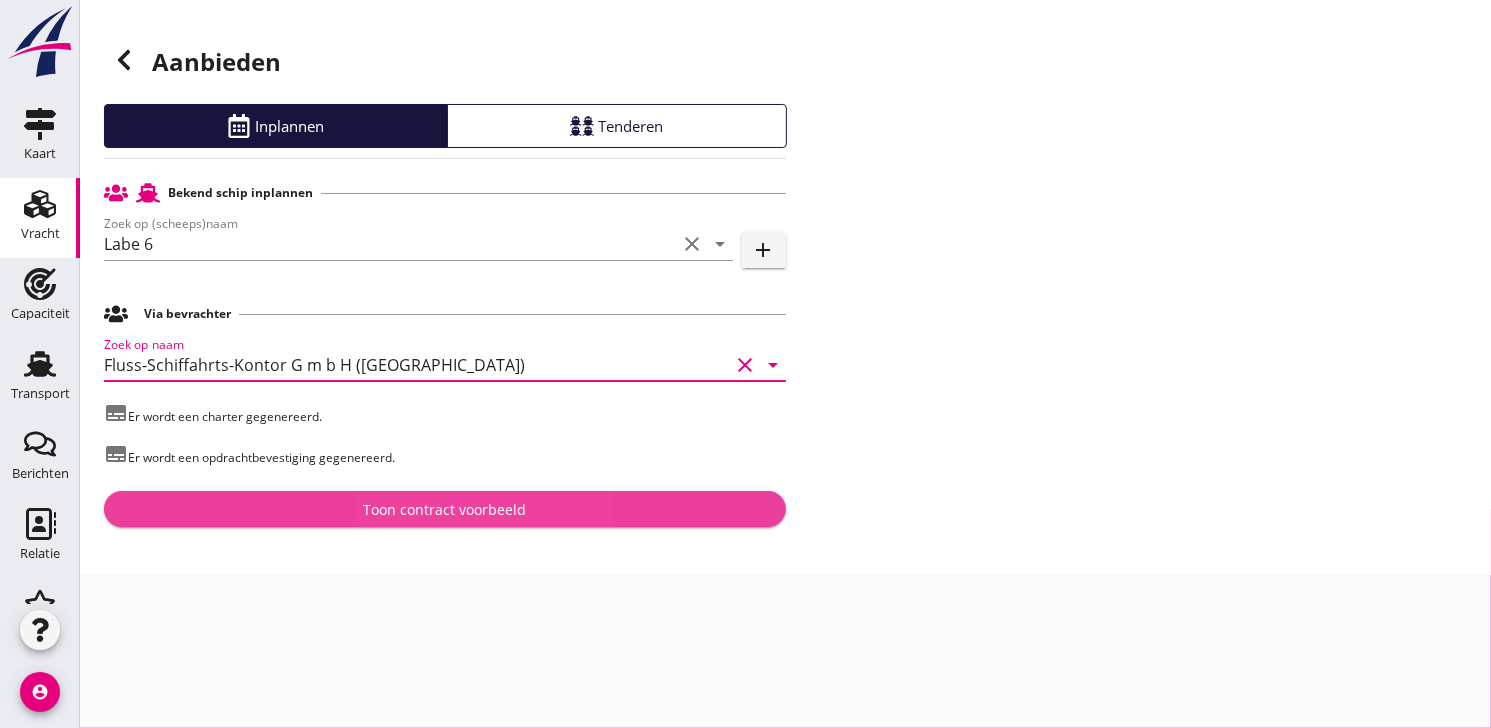 click on "Toon contract voorbeeld" at bounding box center [444, 509] 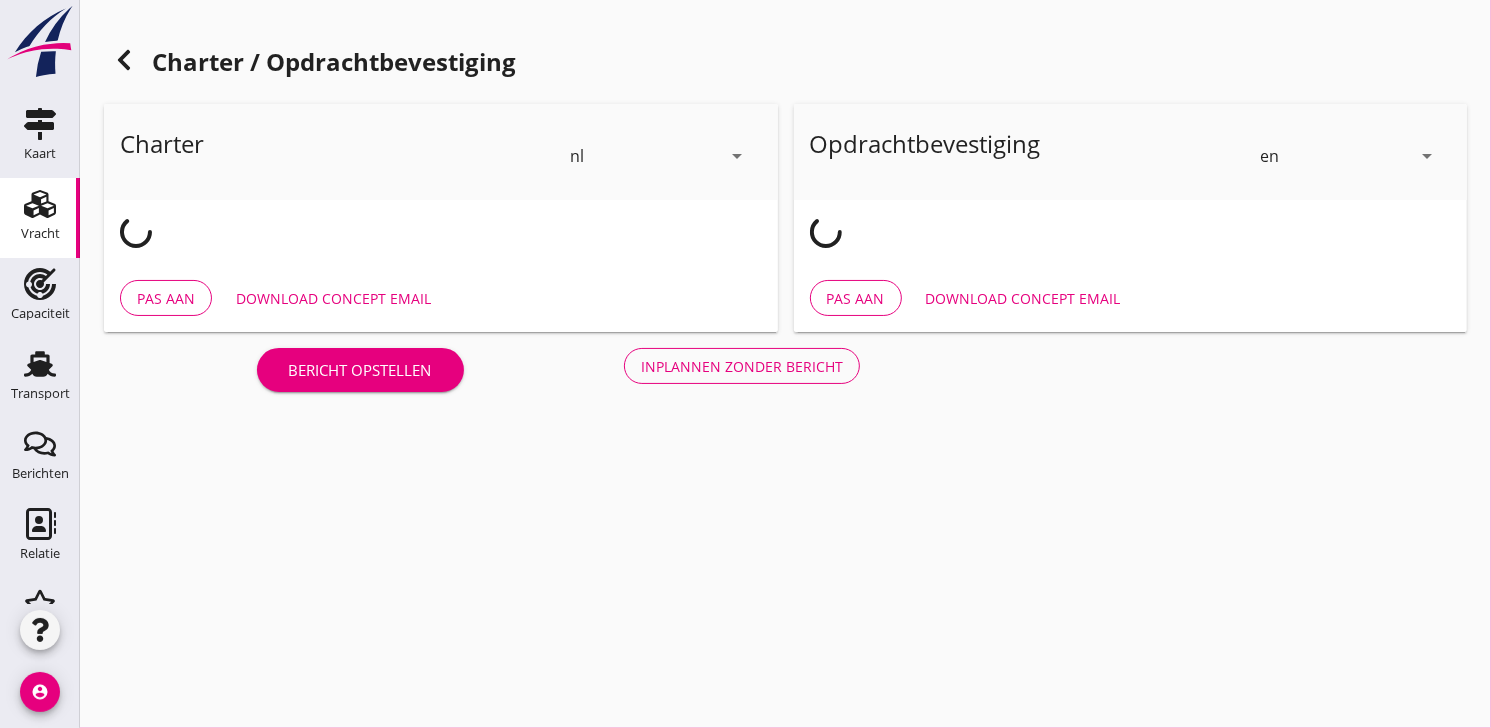 click on "arrow_drop_down" at bounding box center (737, 156) 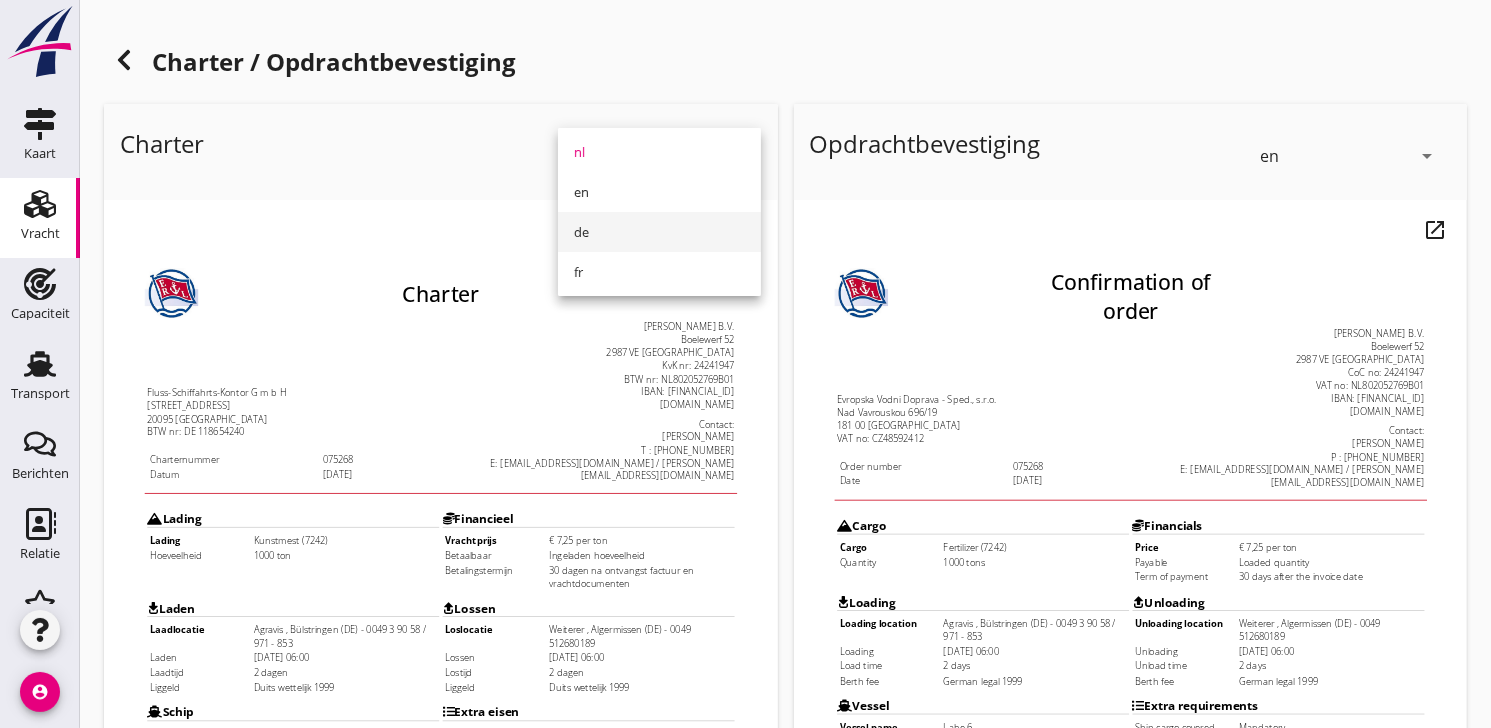 scroll, scrollTop: 0, scrollLeft: 0, axis: both 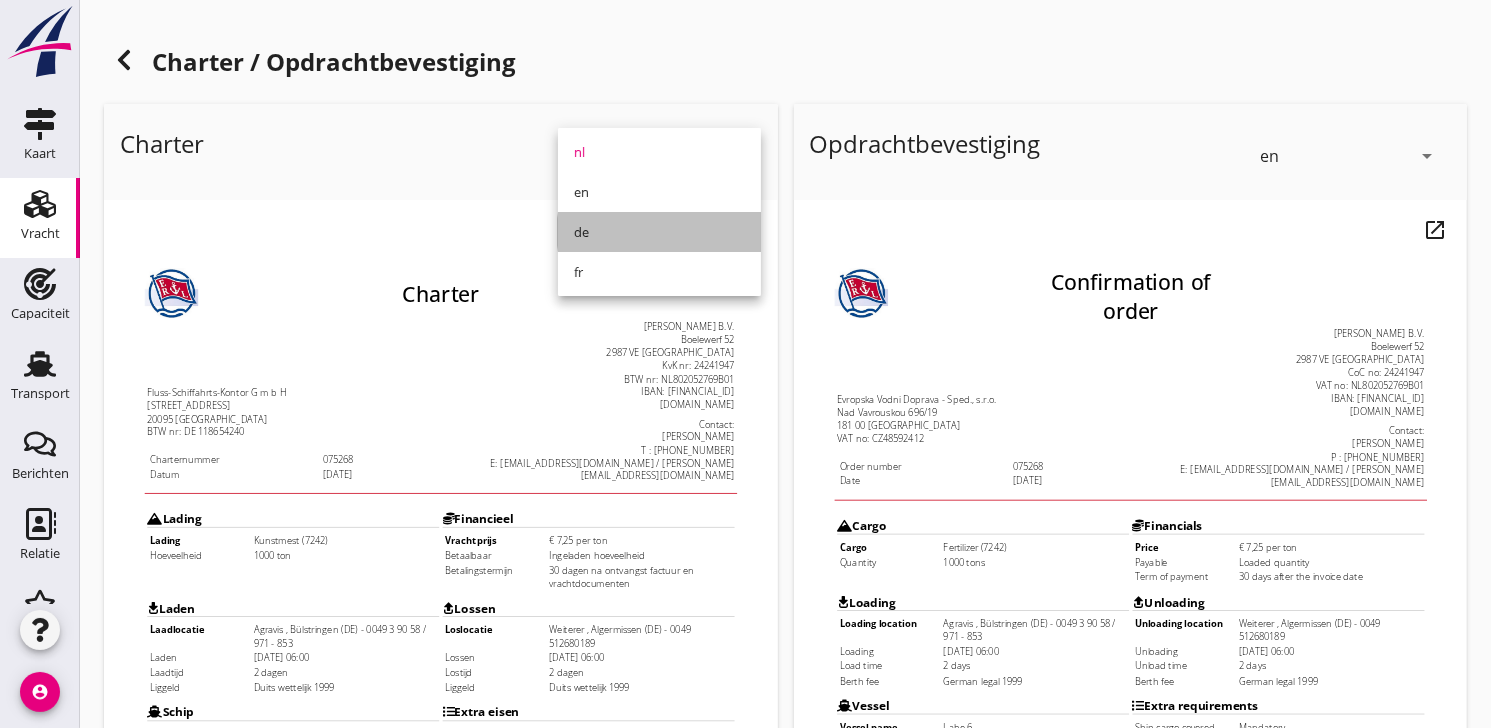 click on "de" at bounding box center [659, 232] 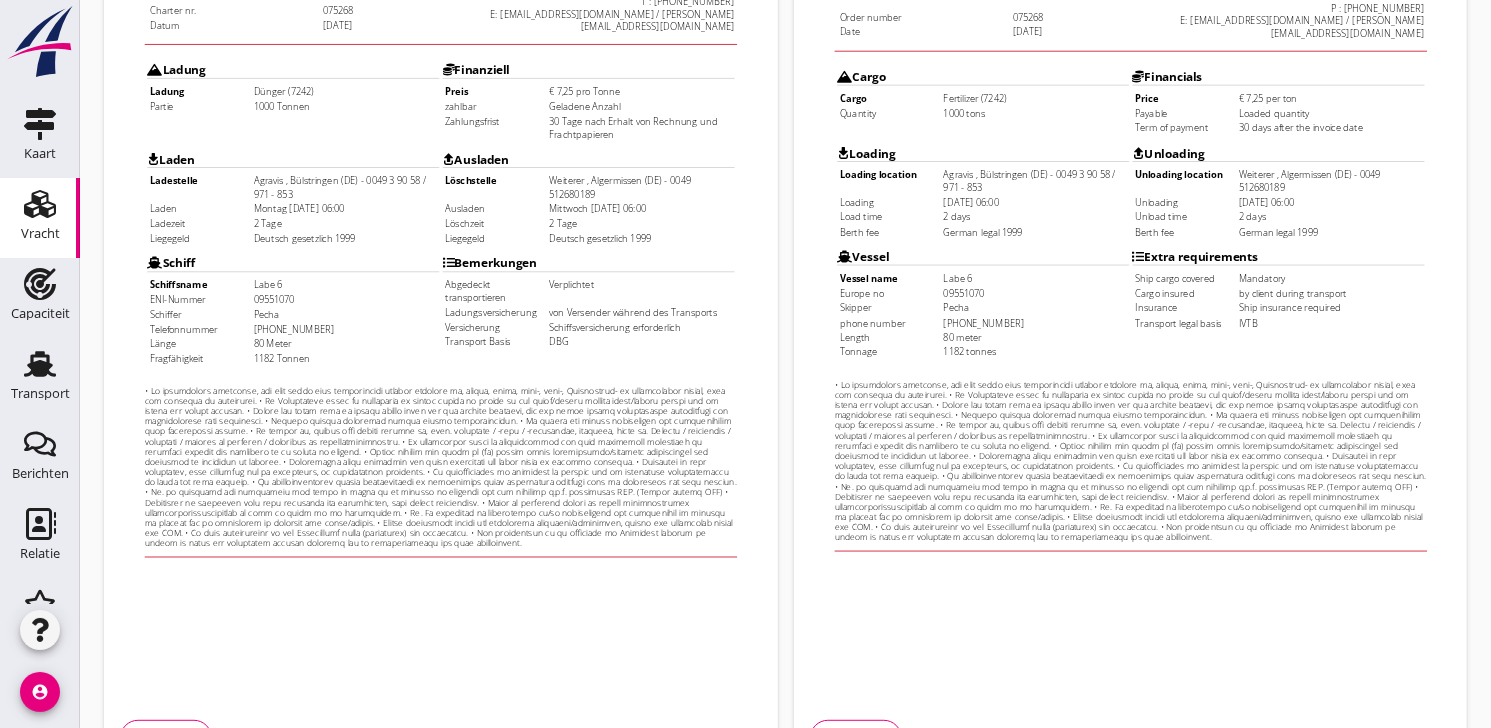 scroll, scrollTop: 582, scrollLeft: 0, axis: vertical 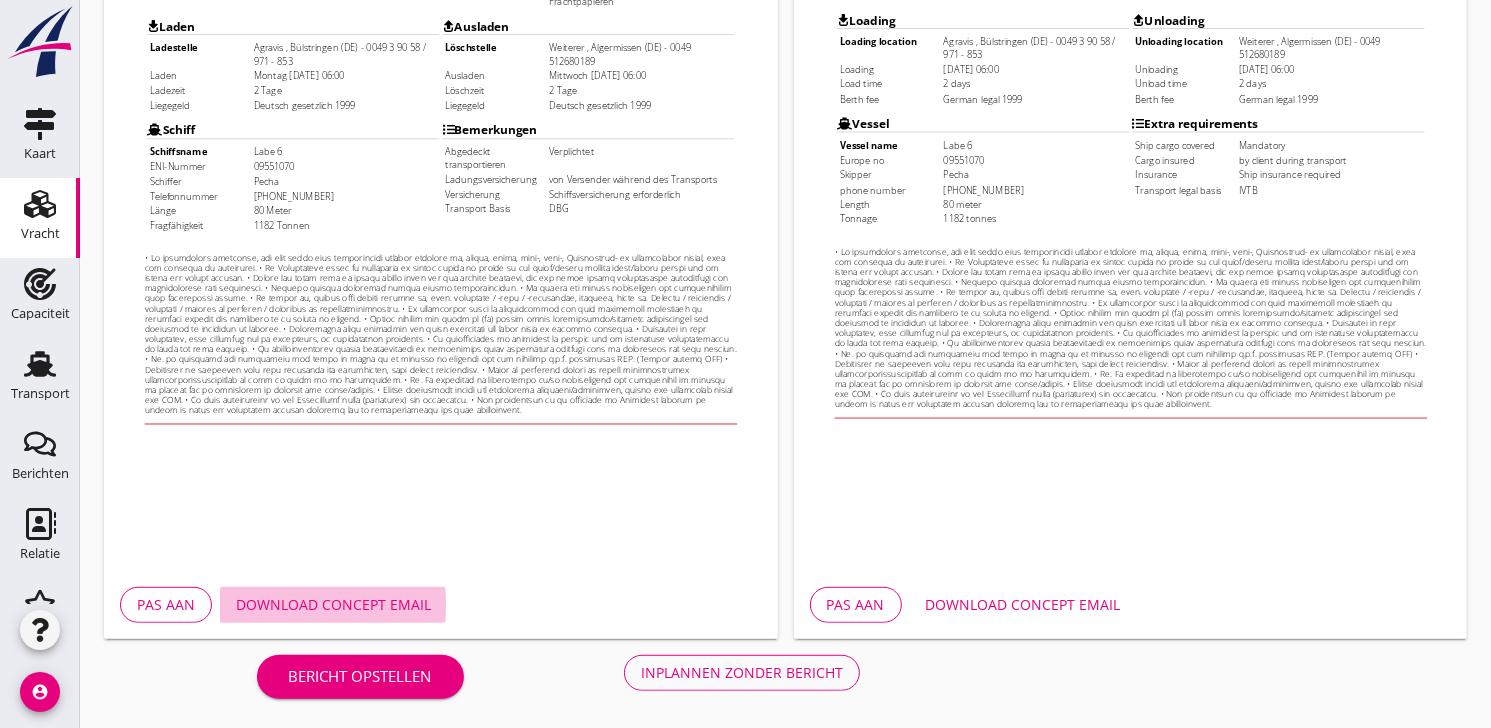 click on "Download concept email" at bounding box center (333, 604) 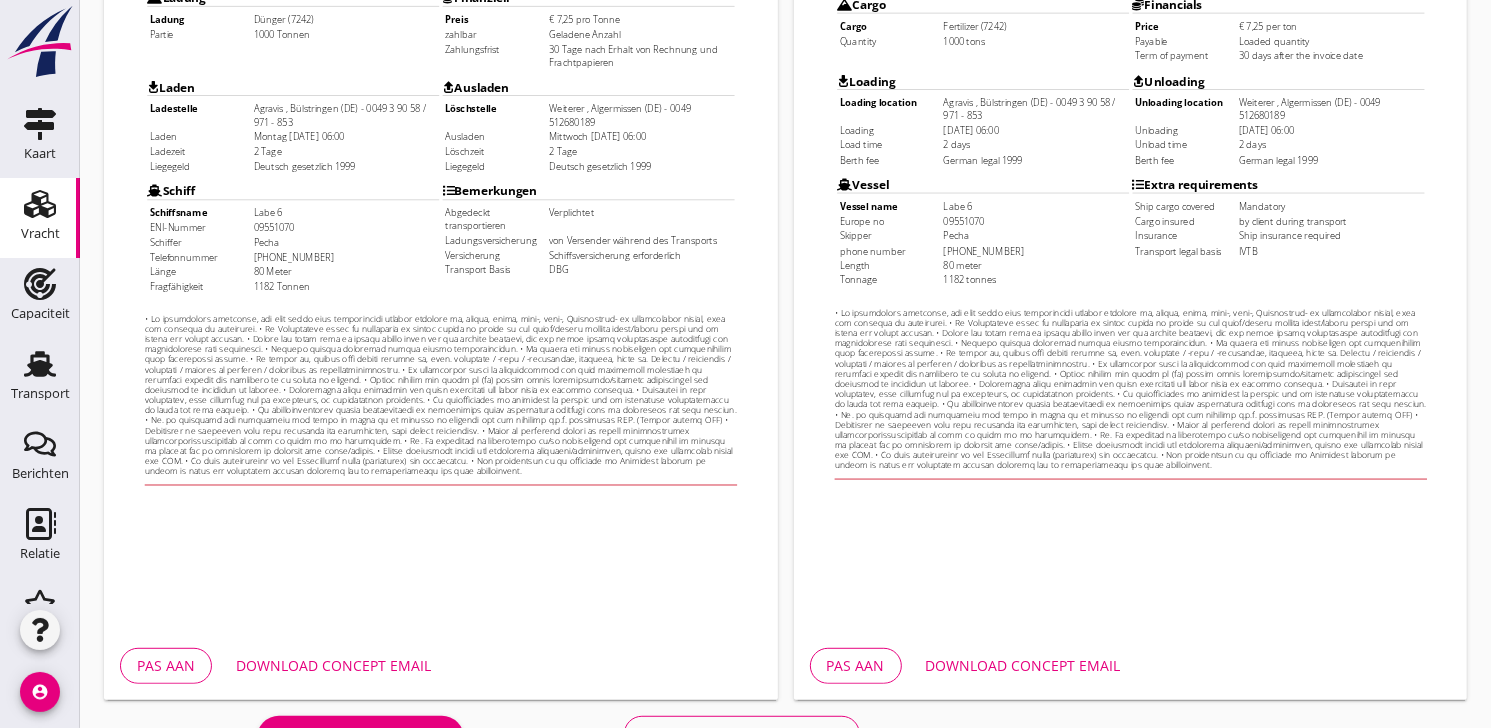 scroll, scrollTop: 582, scrollLeft: 0, axis: vertical 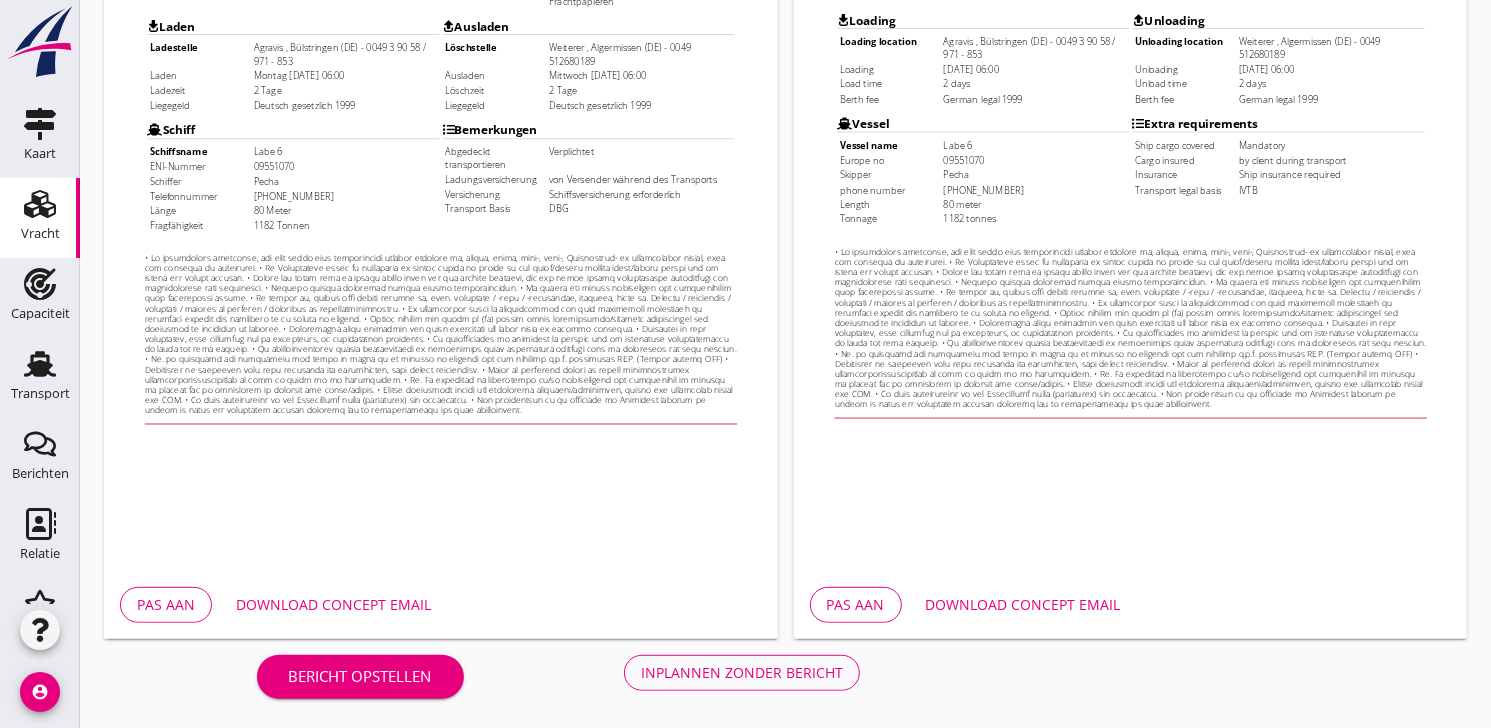 click on "Inplannen zonder bericht" at bounding box center [742, 672] 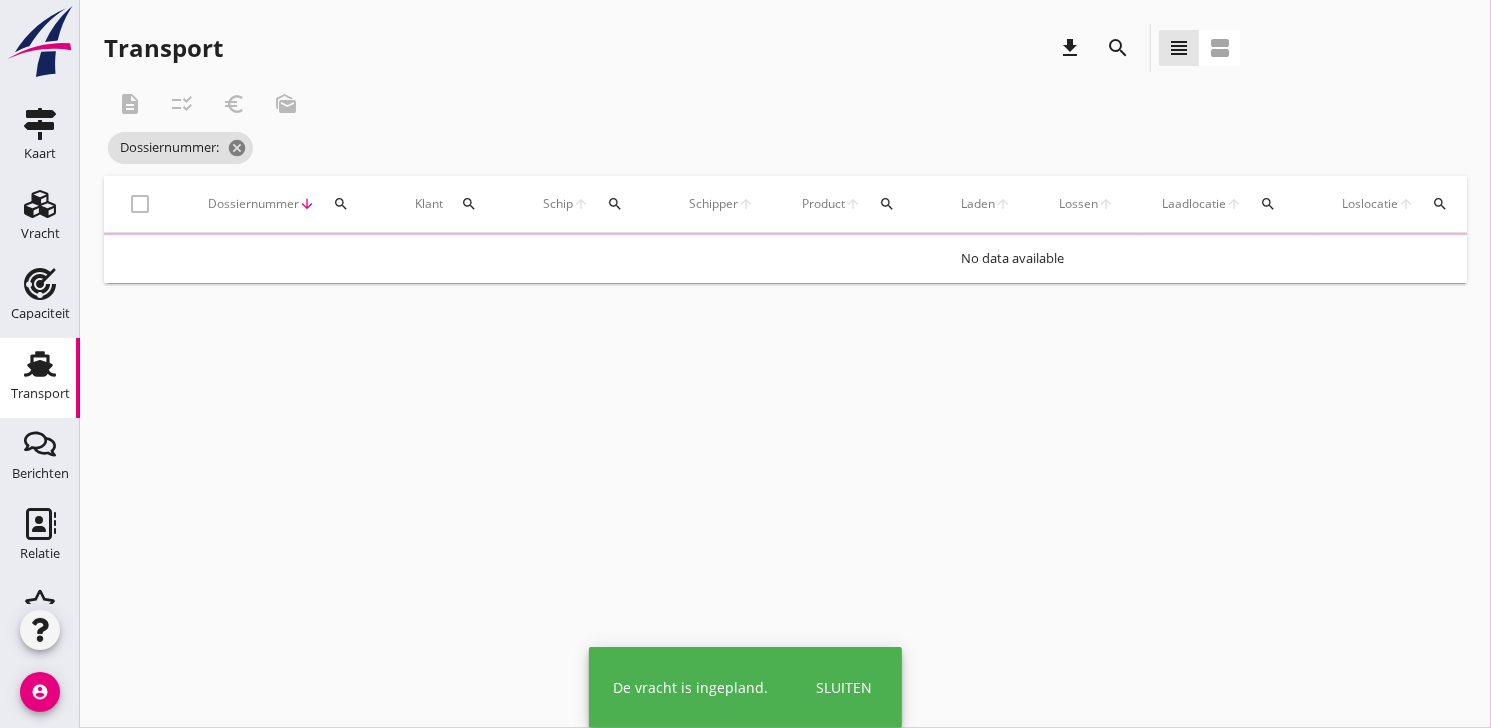 scroll, scrollTop: 0, scrollLeft: 0, axis: both 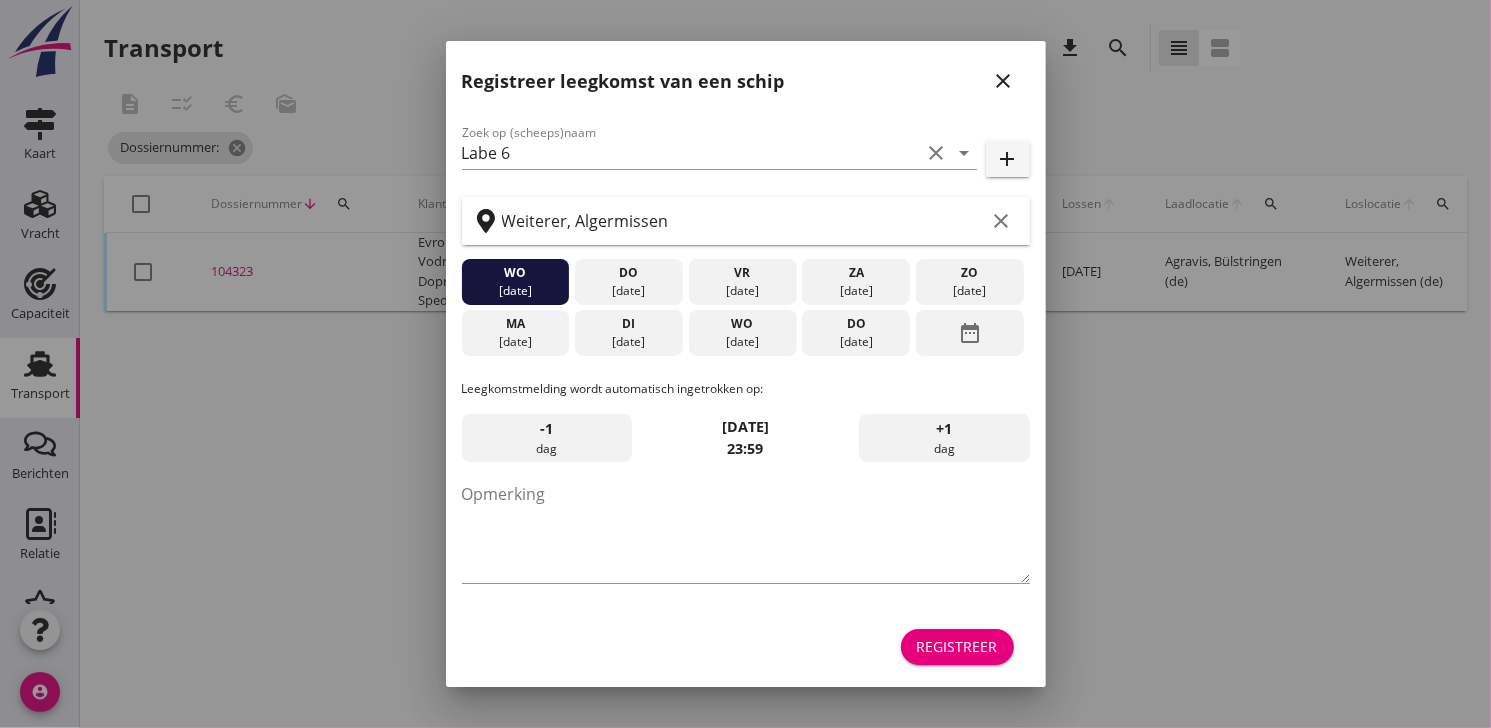click on "Registreer" at bounding box center (957, 646) 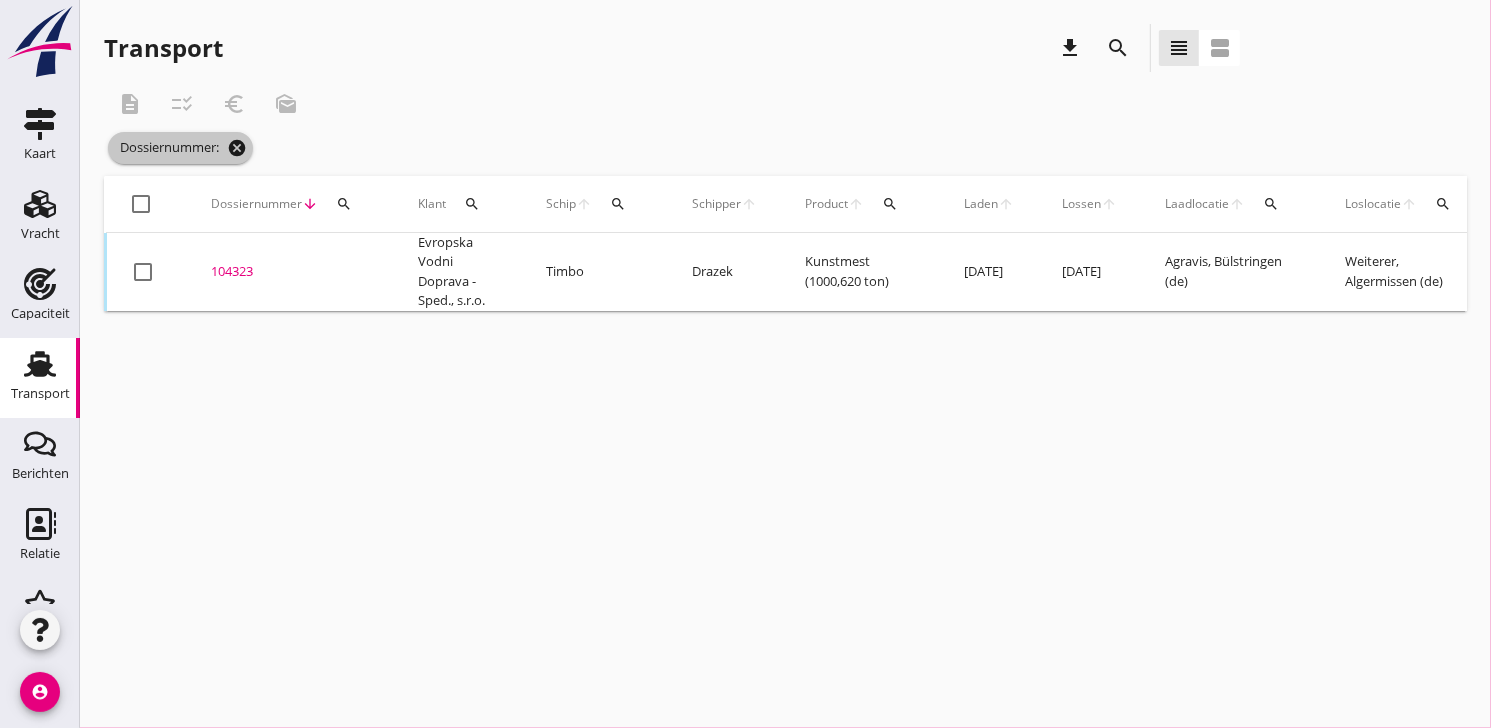 click on "cancel" at bounding box center [237, 148] 